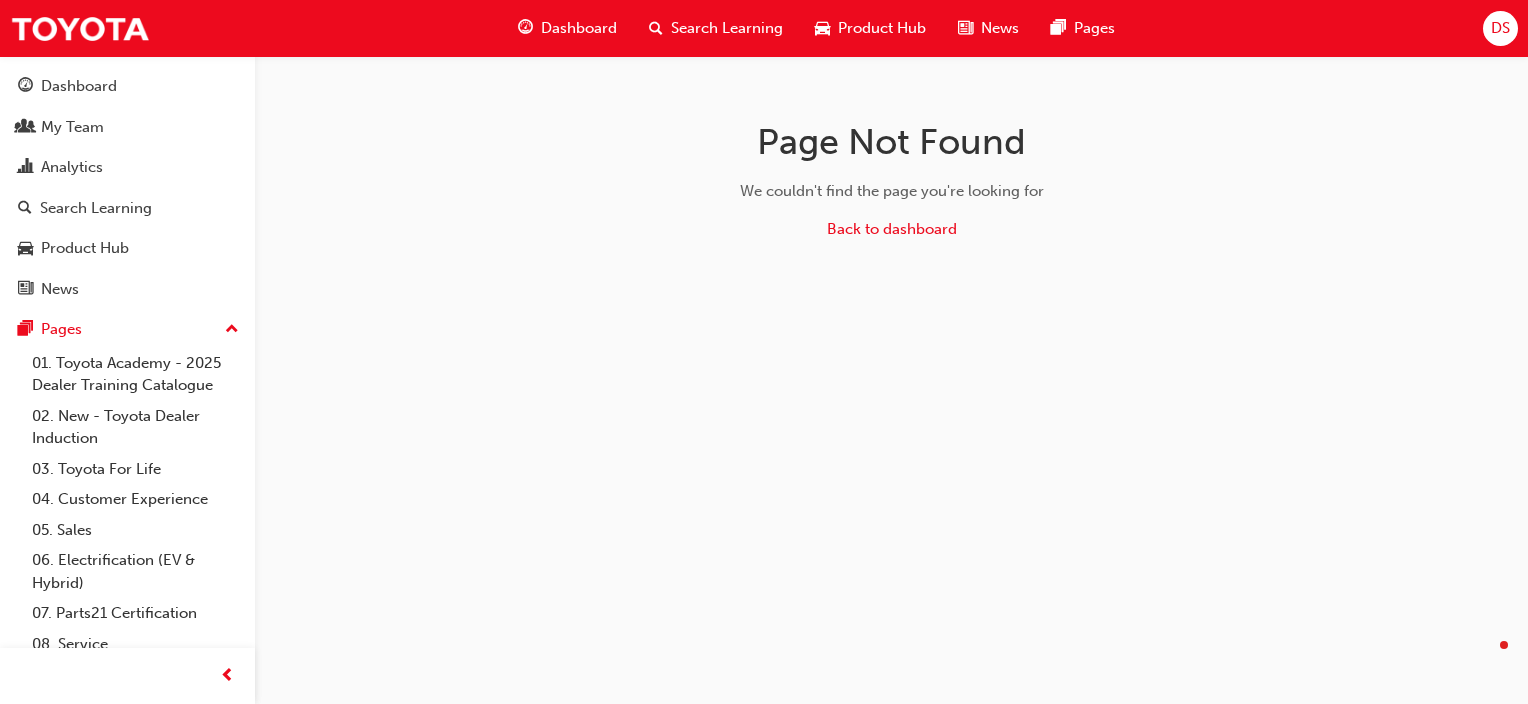 scroll, scrollTop: 0, scrollLeft: 0, axis: both 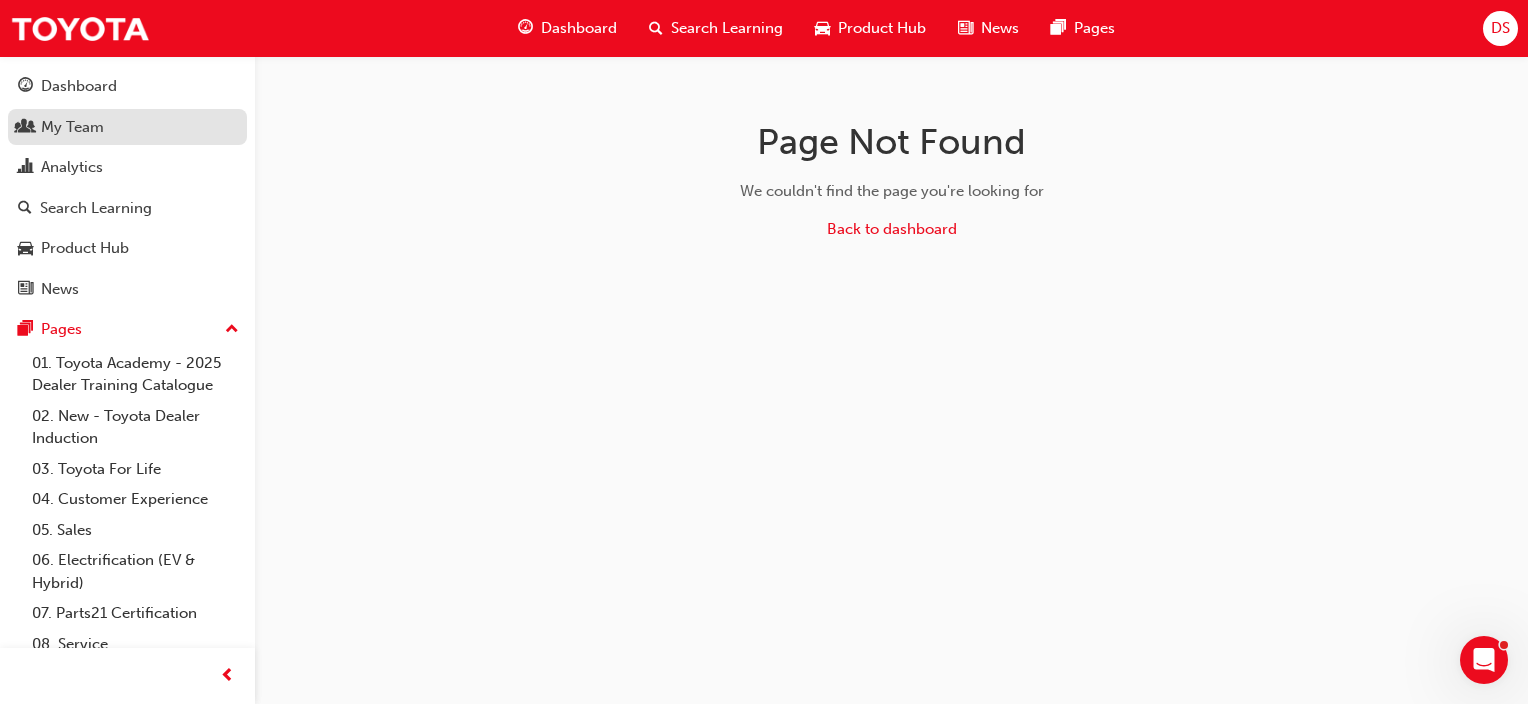 click on "My Team" at bounding box center (127, 127) 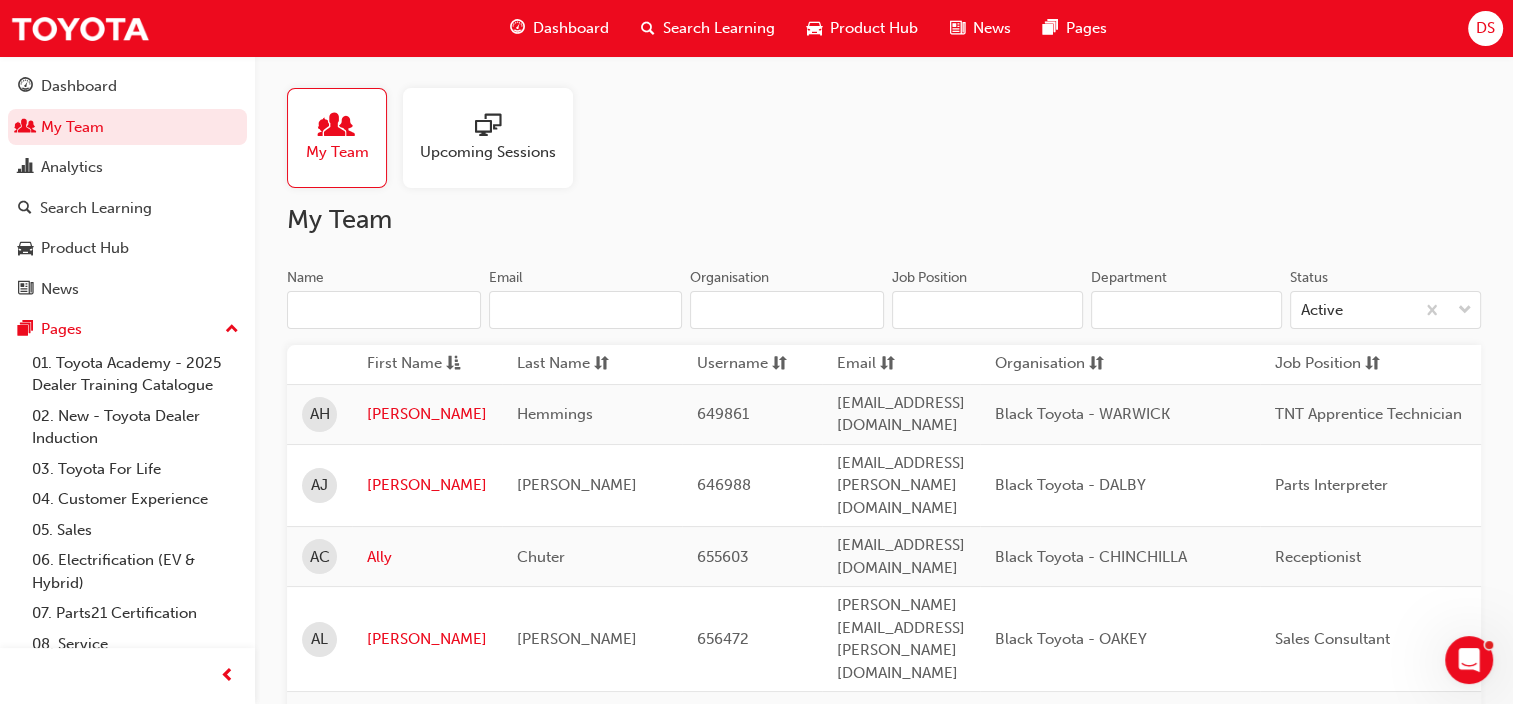 click on "Name" at bounding box center (384, 310) 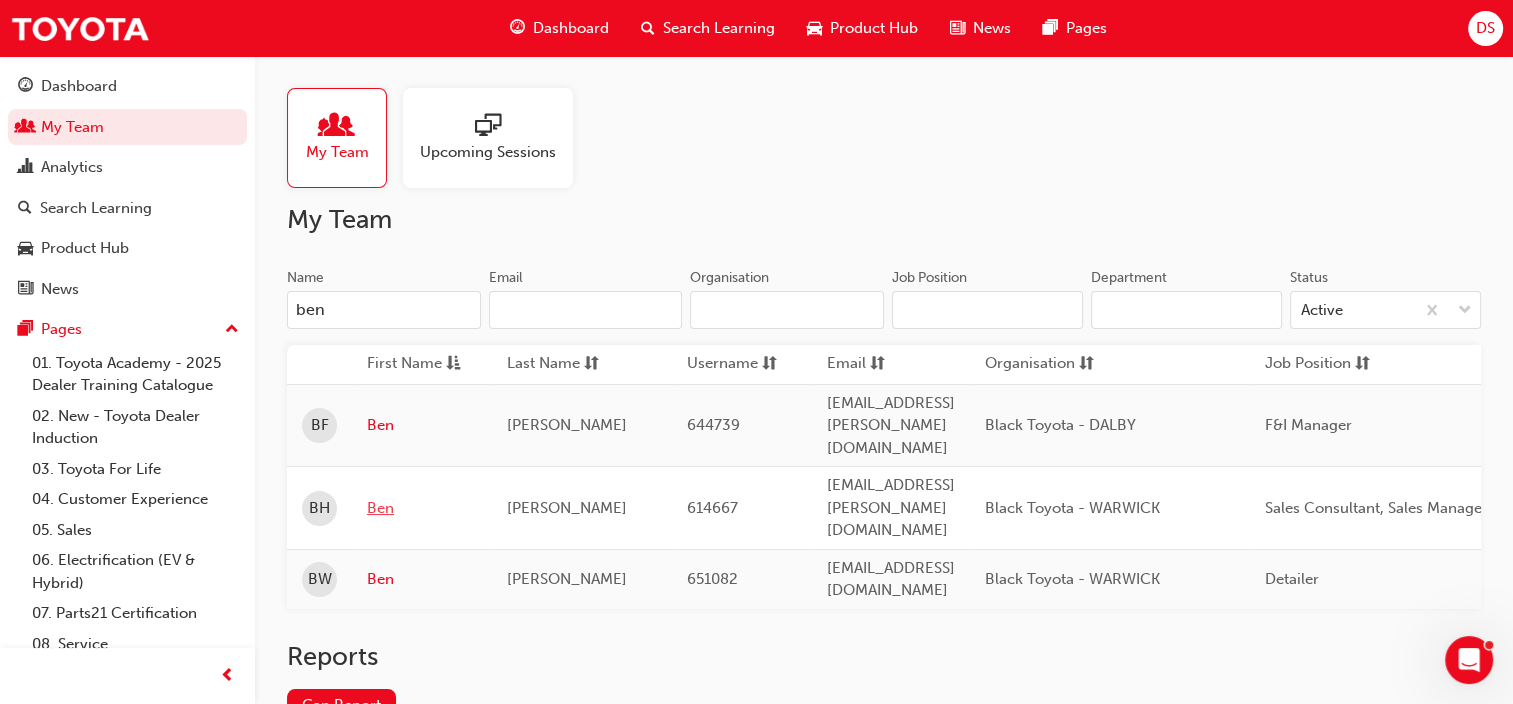type on "ben" 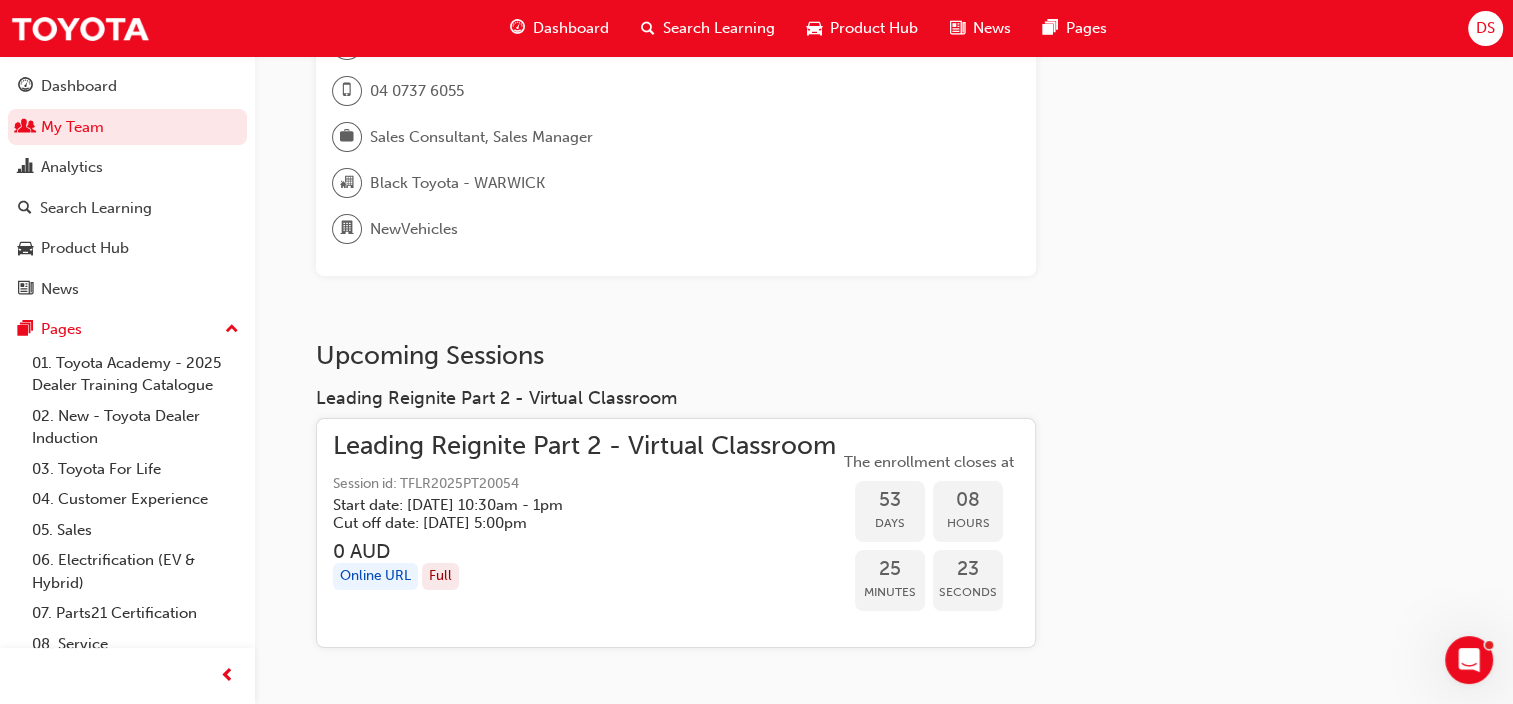 scroll, scrollTop: 300, scrollLeft: 0, axis: vertical 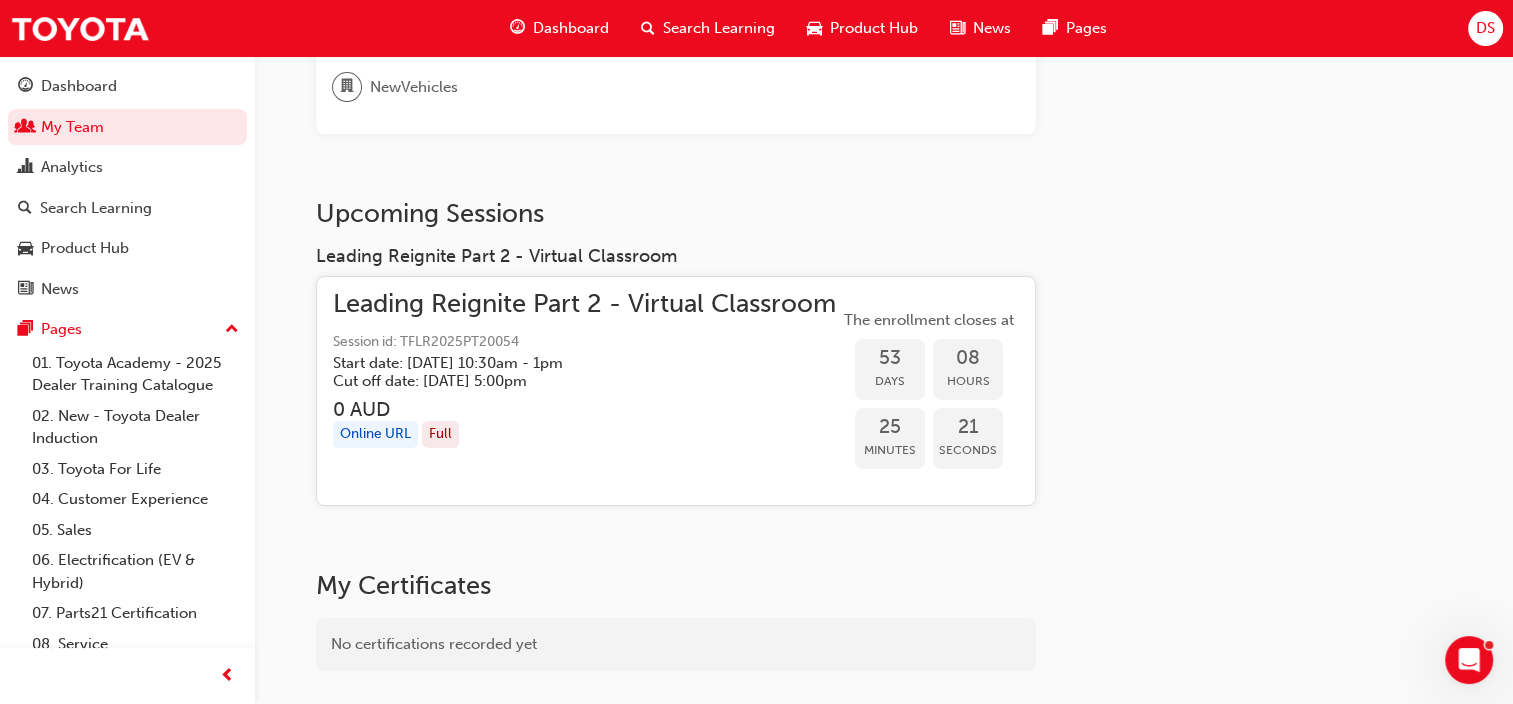 click on "Cut off date:   [DATE] 5:00pm" at bounding box center (568, 381) 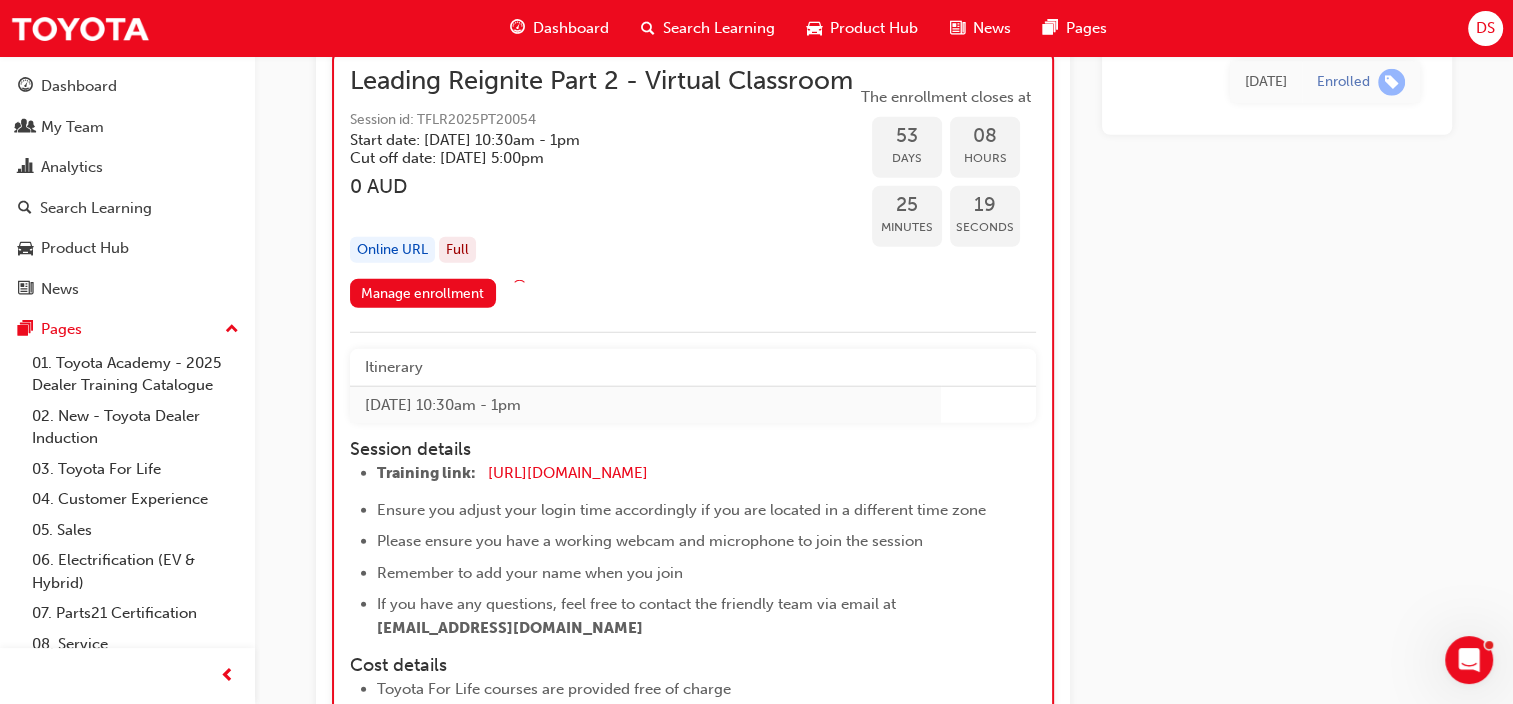 scroll, scrollTop: 12991, scrollLeft: 0, axis: vertical 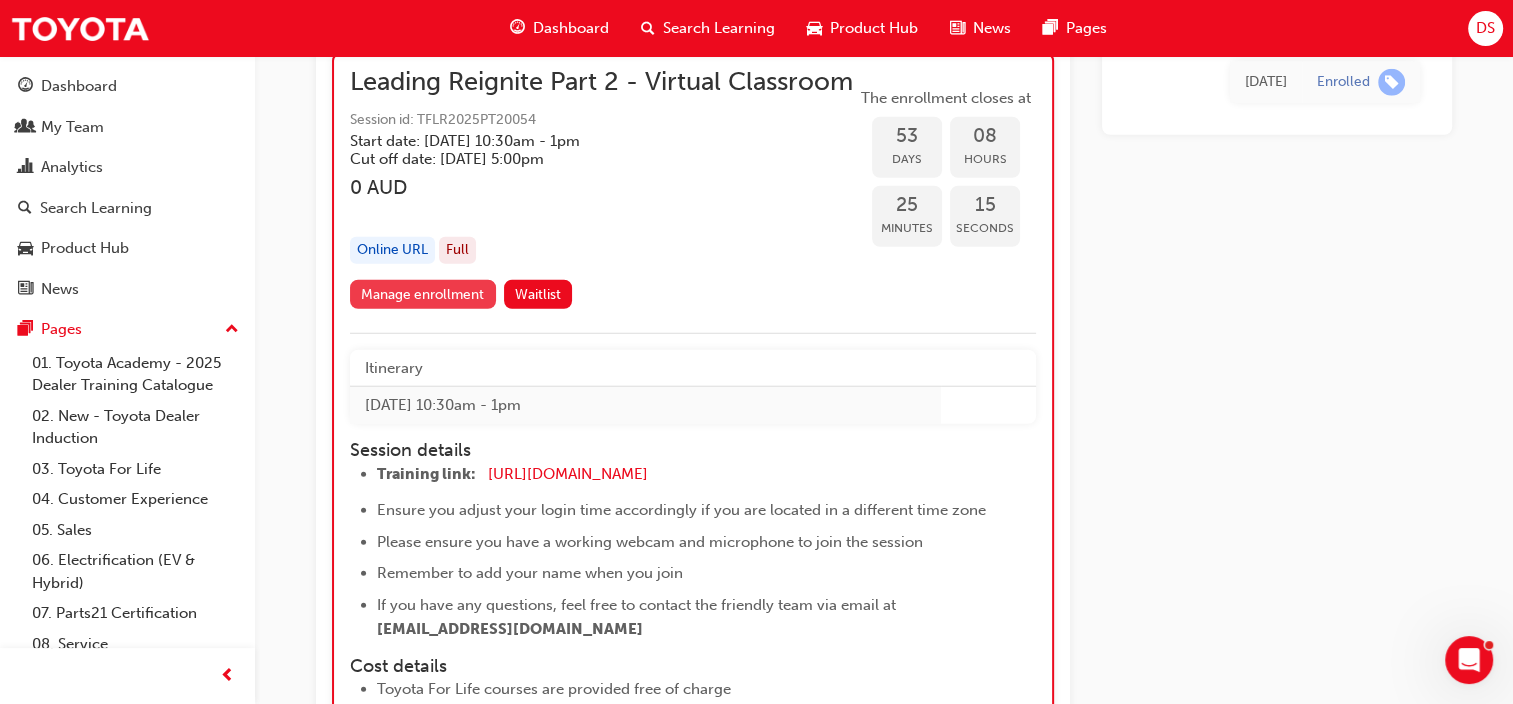 click on "Manage enrollment" at bounding box center [423, 294] 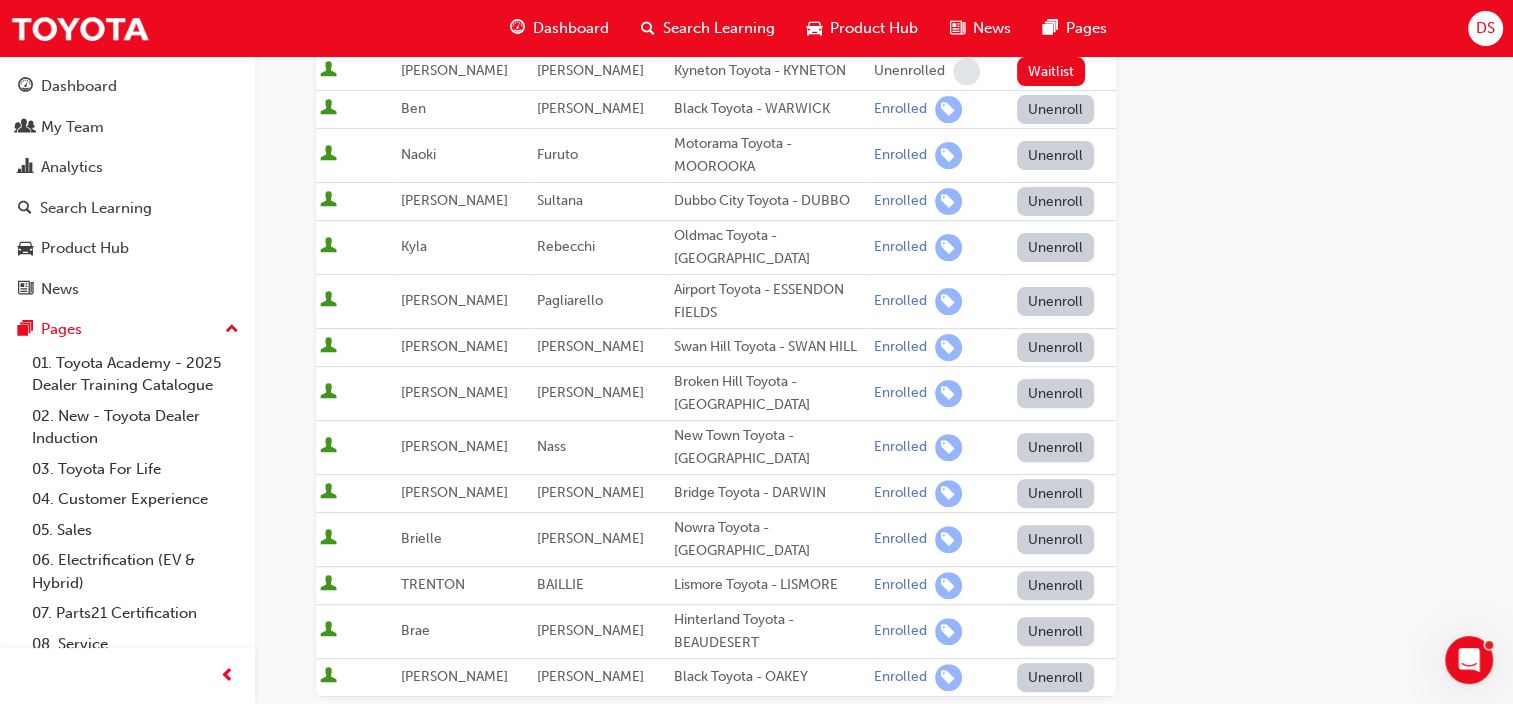 scroll, scrollTop: 500, scrollLeft: 0, axis: vertical 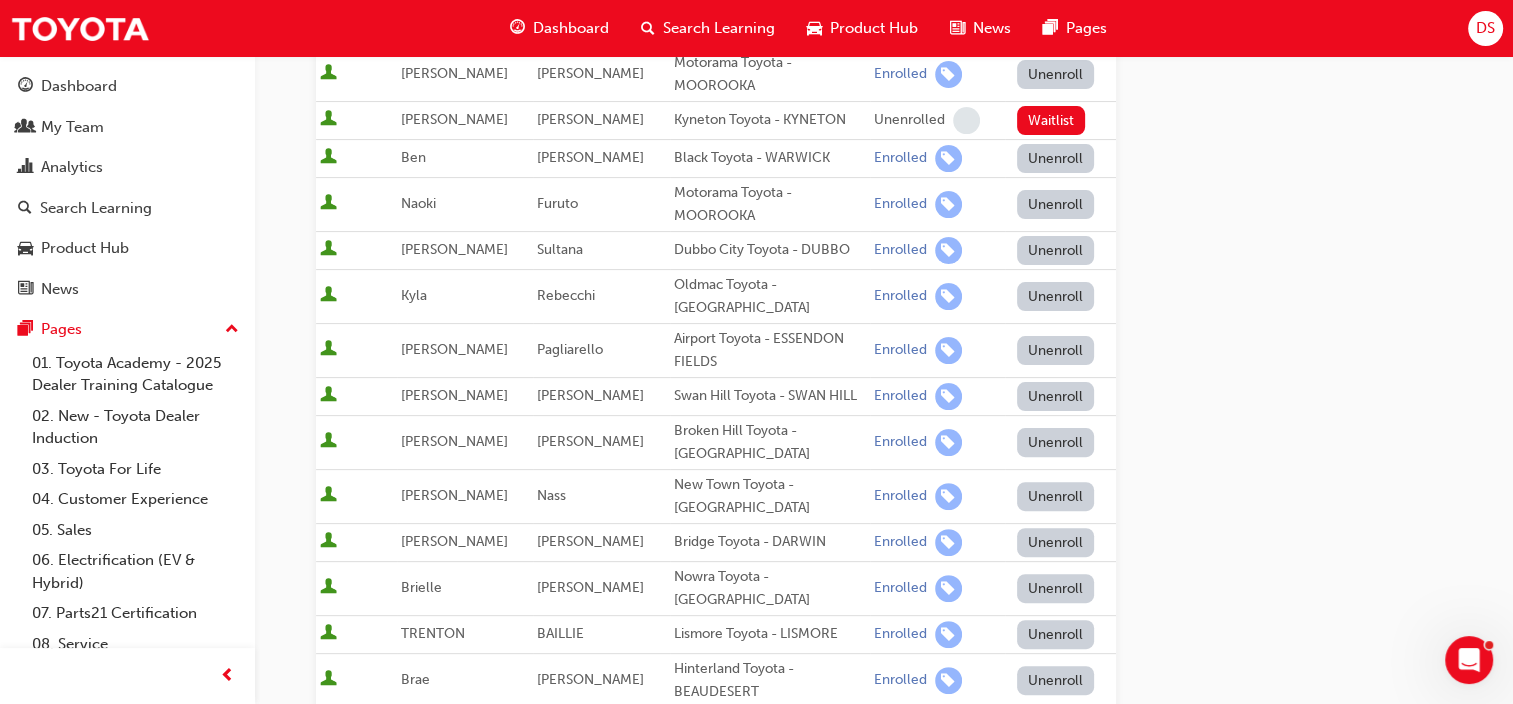 click on "Unenroll" at bounding box center [1056, 158] 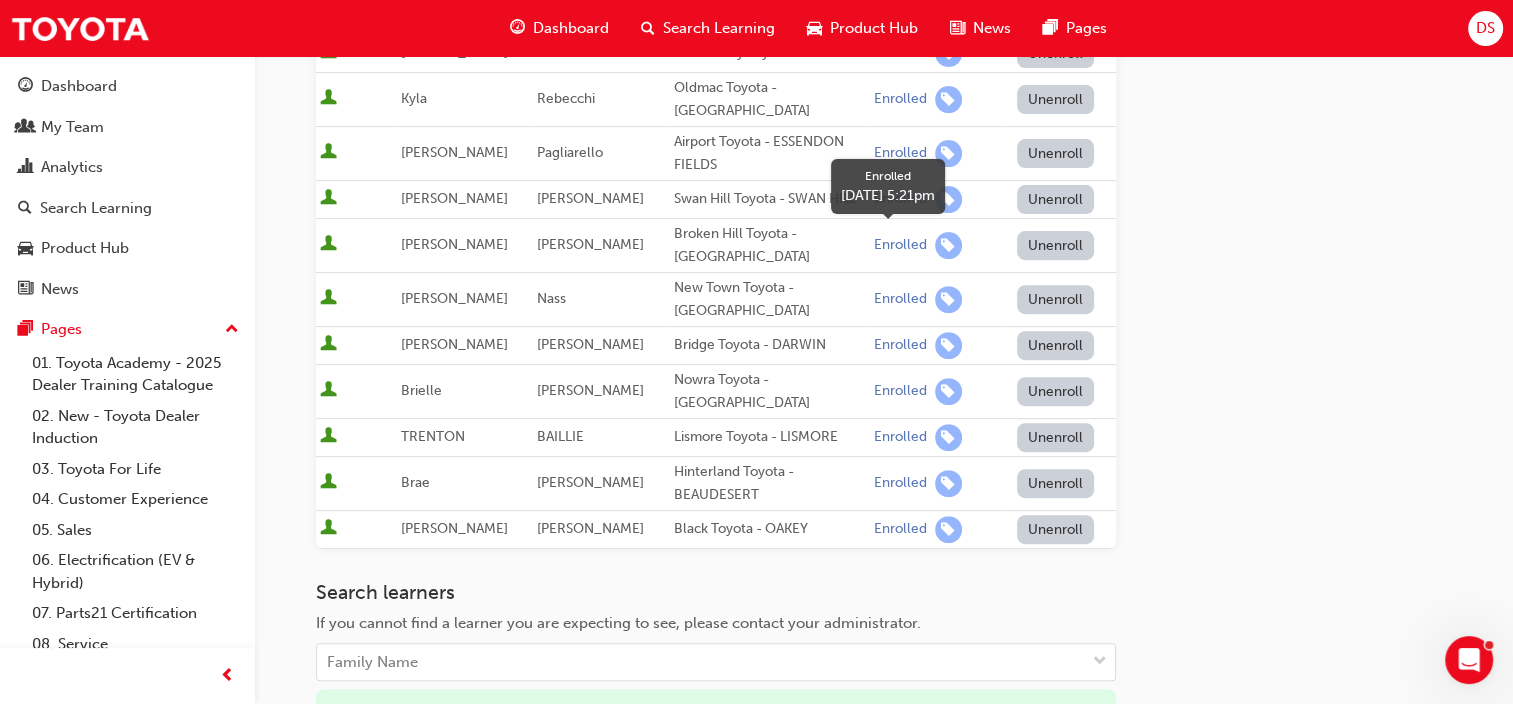 scroll, scrollTop: 900, scrollLeft: 0, axis: vertical 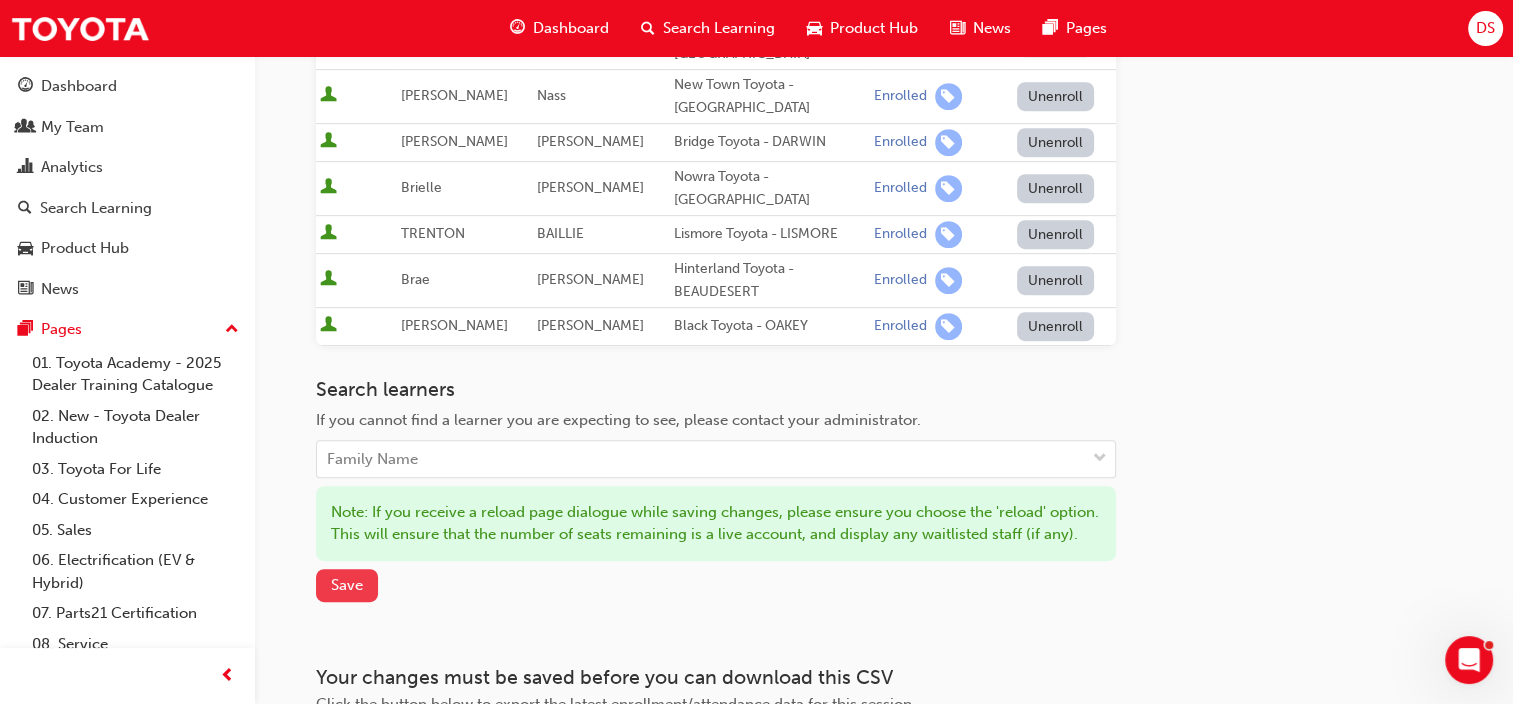 click on "Save" at bounding box center [347, 585] 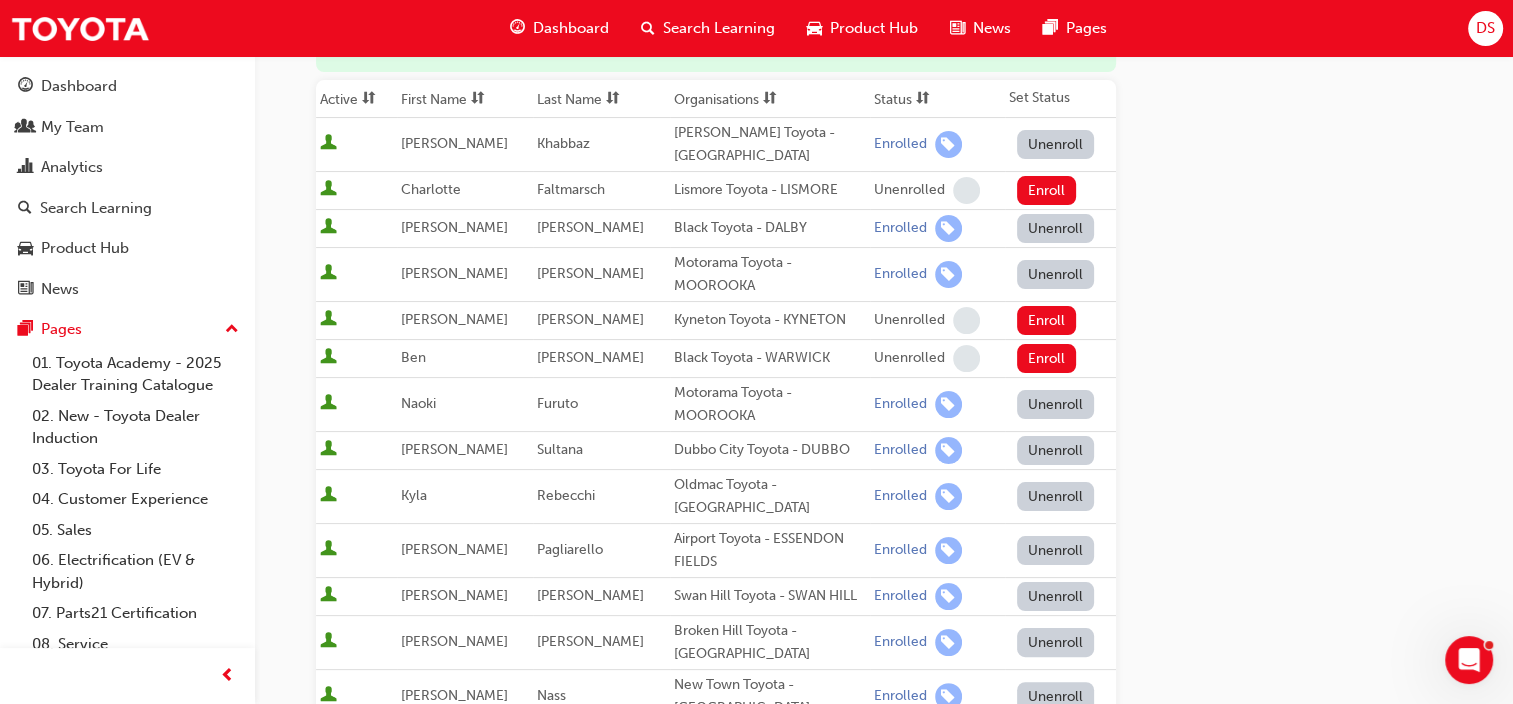 scroll, scrollTop: 0, scrollLeft: 0, axis: both 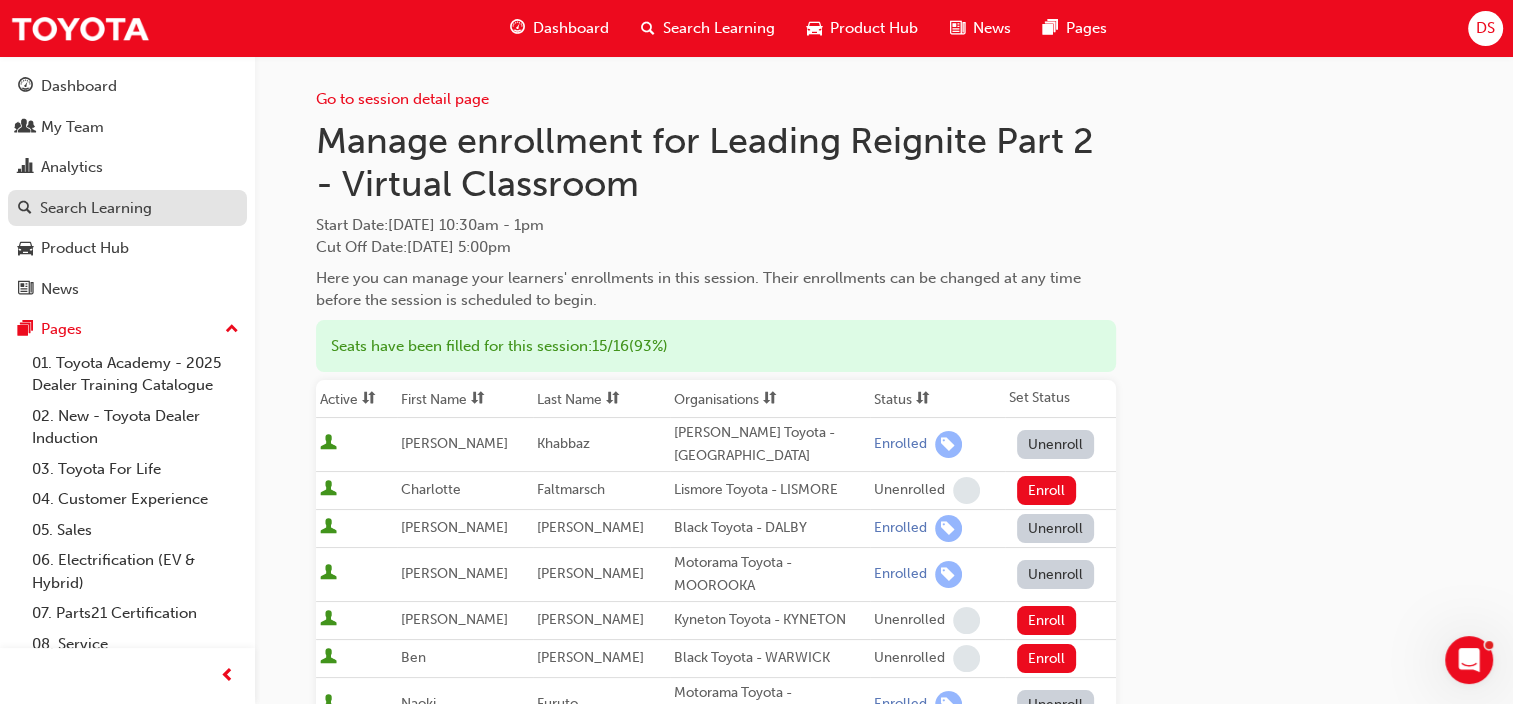 click on "Search Learning" at bounding box center [96, 208] 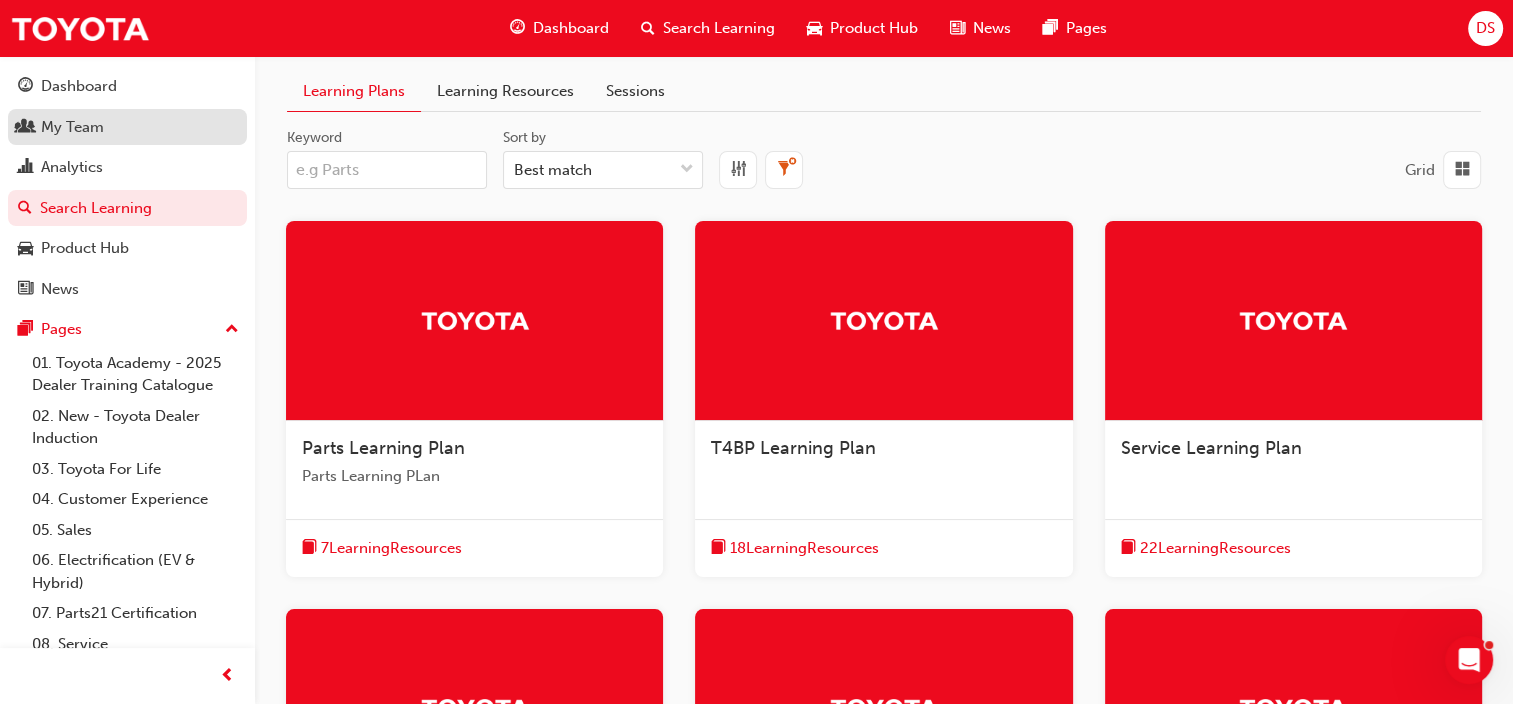 click on "My Team" at bounding box center (72, 127) 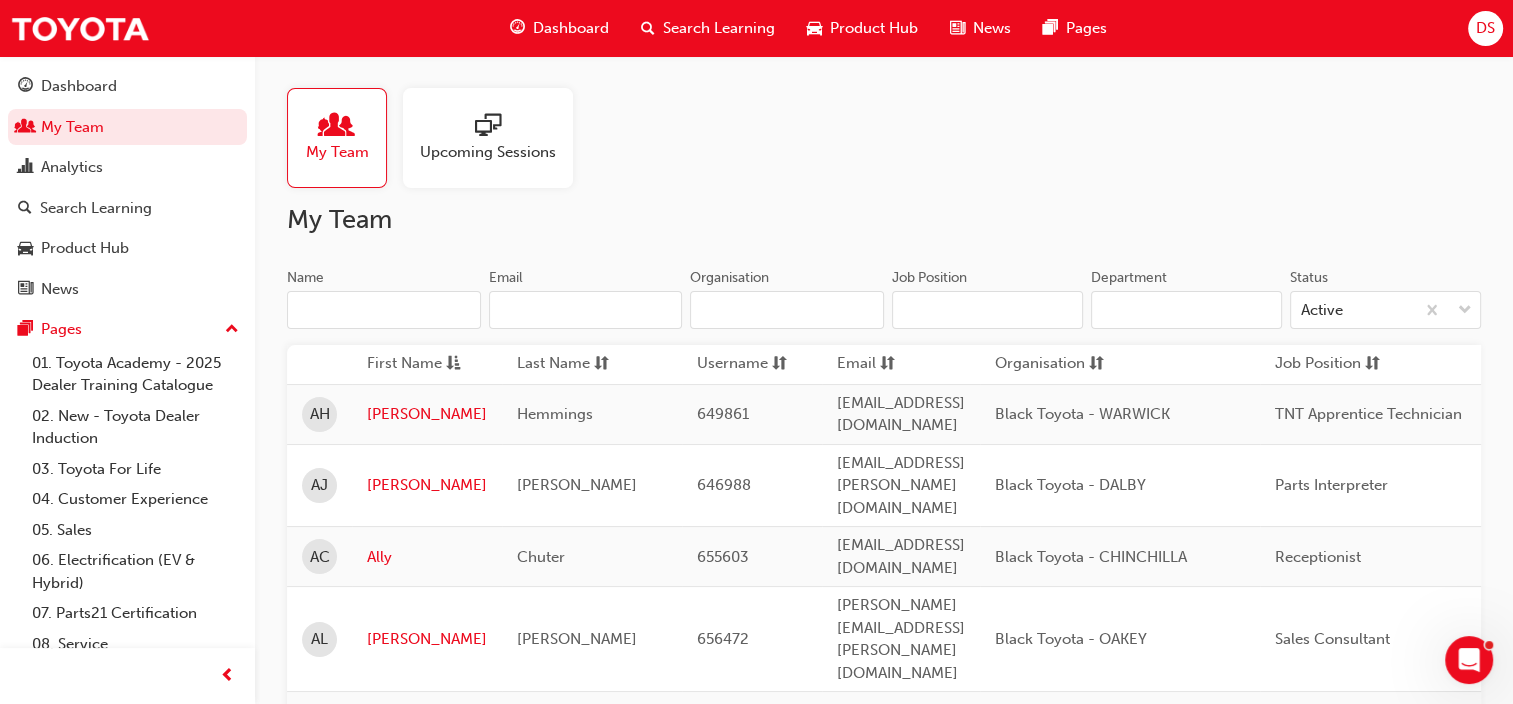 click on "Name" at bounding box center (384, 310) 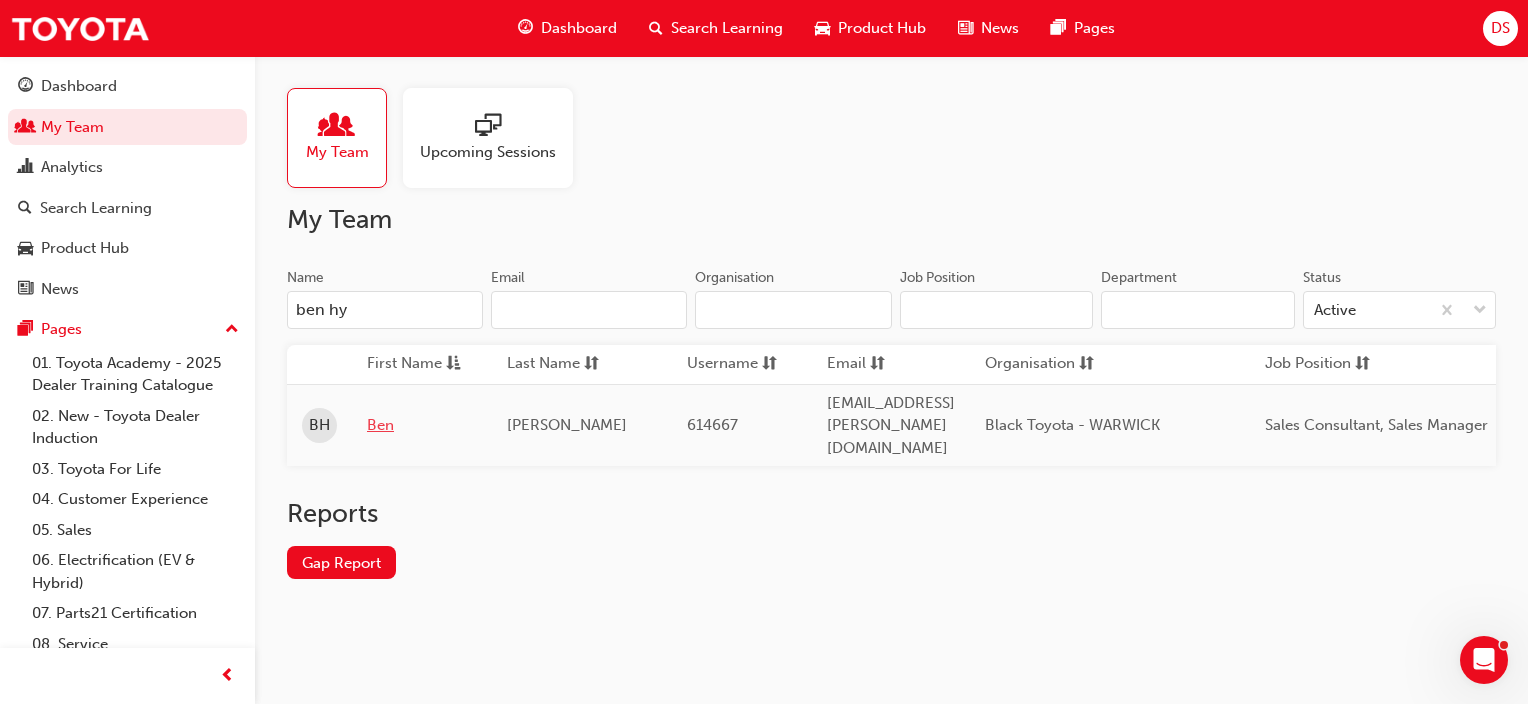type on "ben hy" 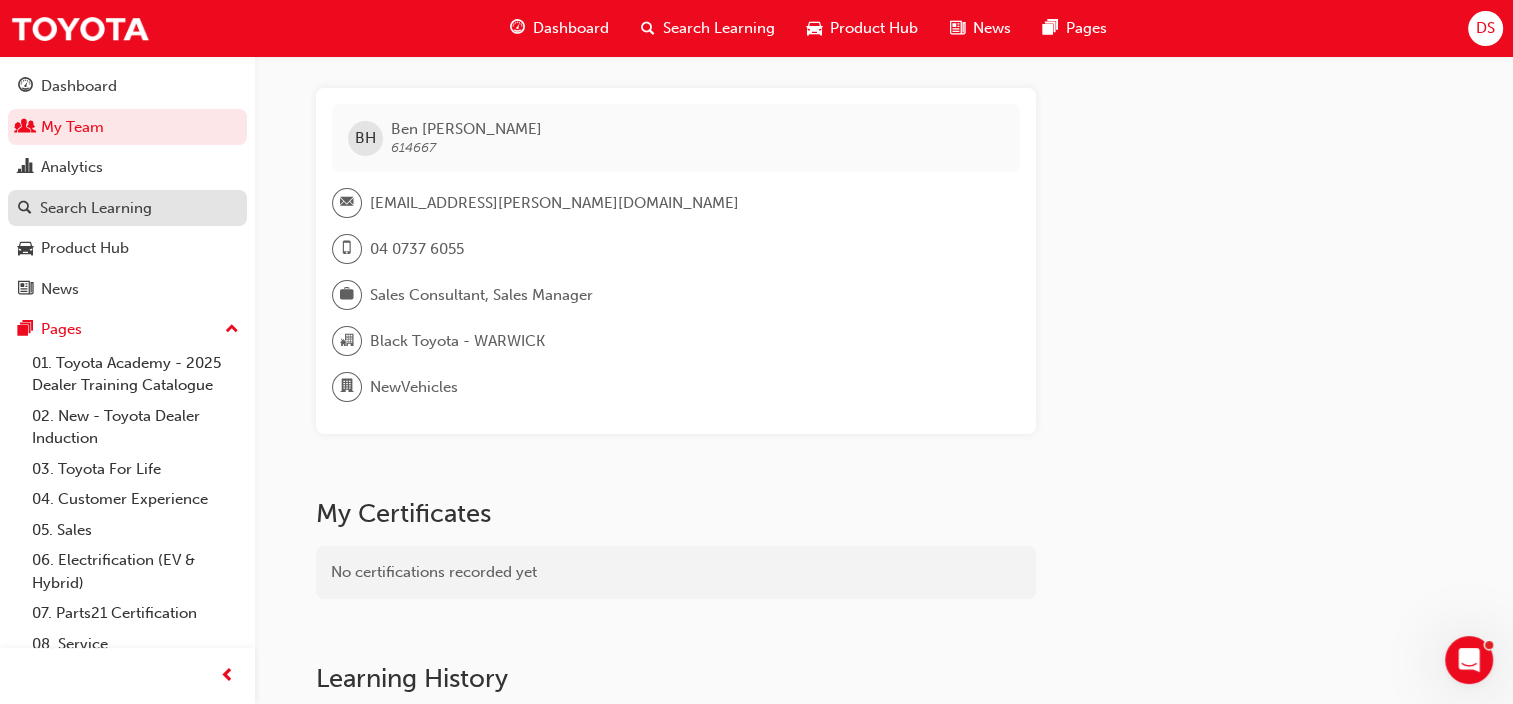click on "Search Learning" at bounding box center (96, 208) 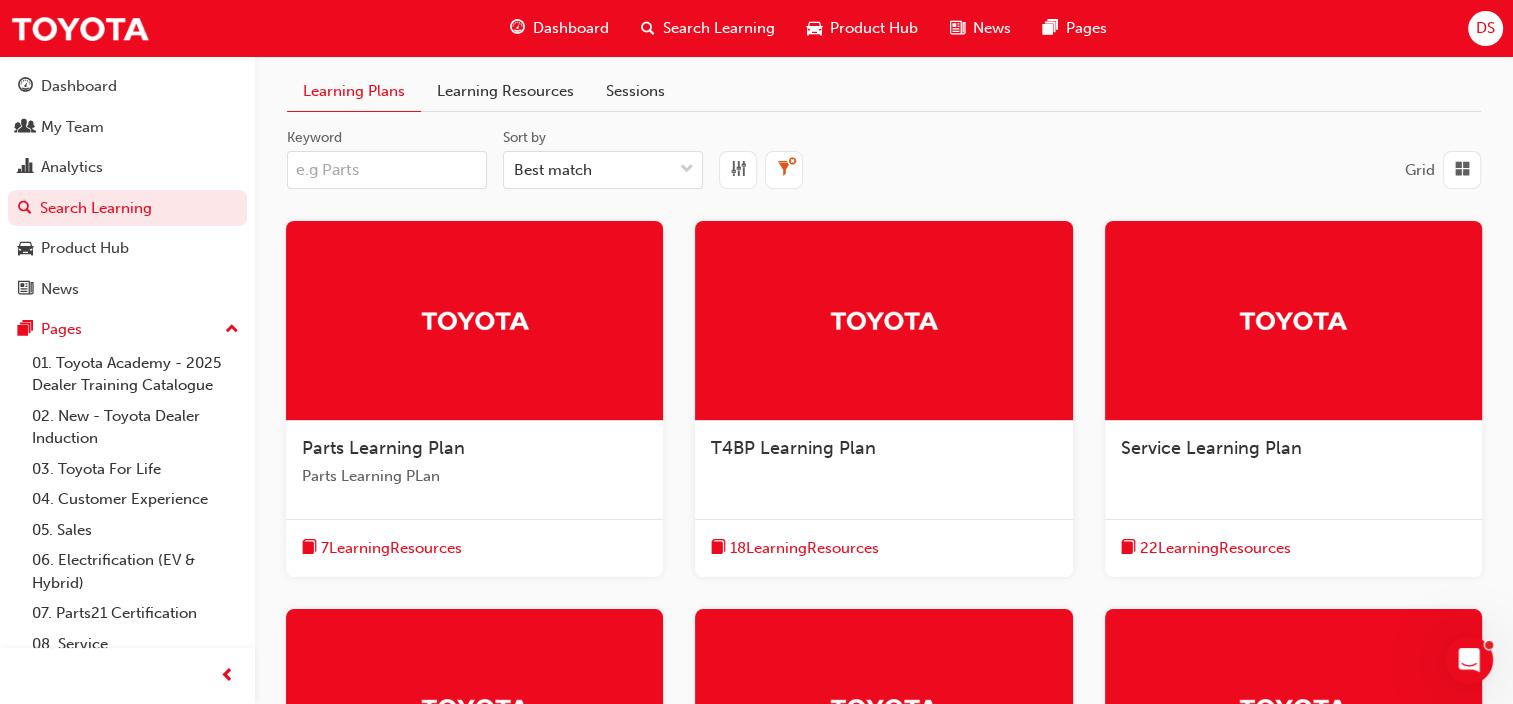 click on "Learning Resources" at bounding box center (505, 91) 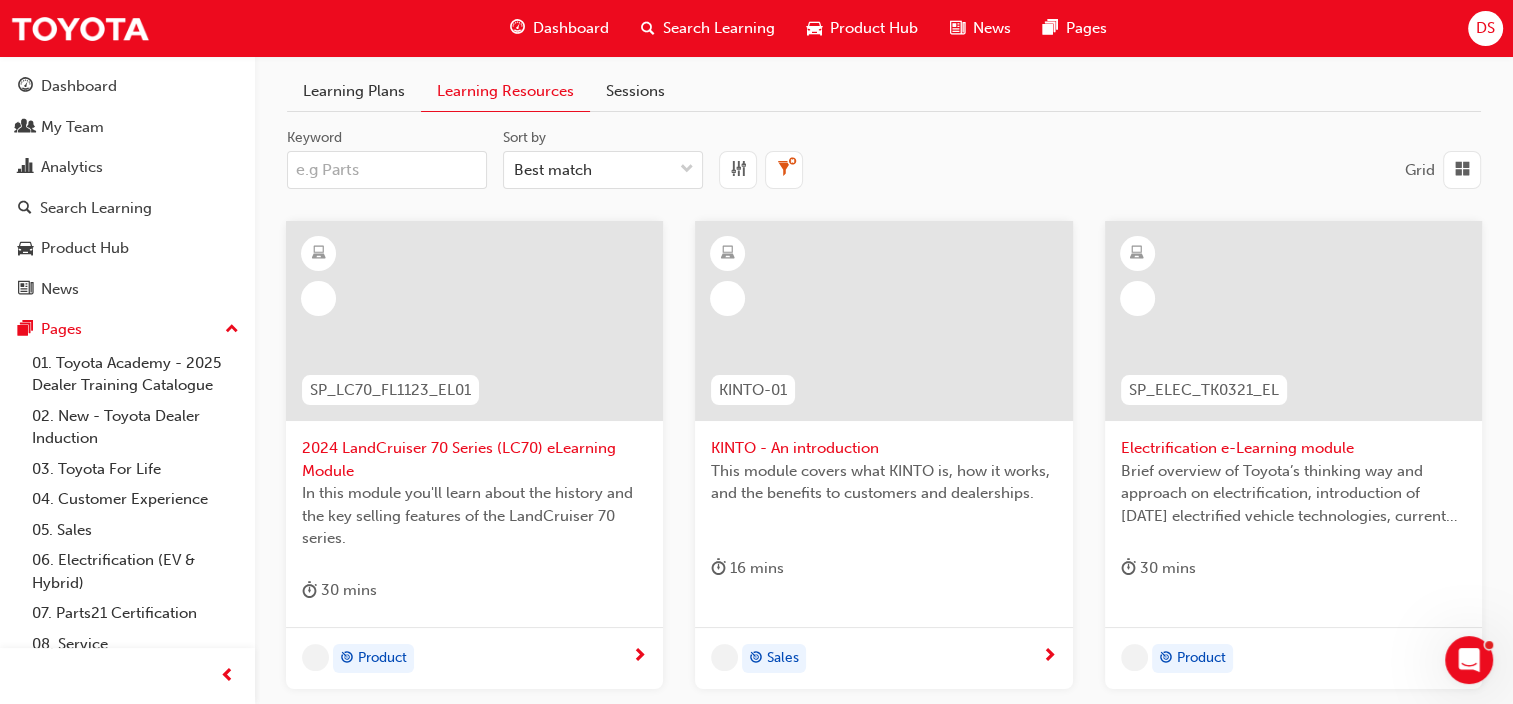 click on "Keyword" at bounding box center (387, 170) 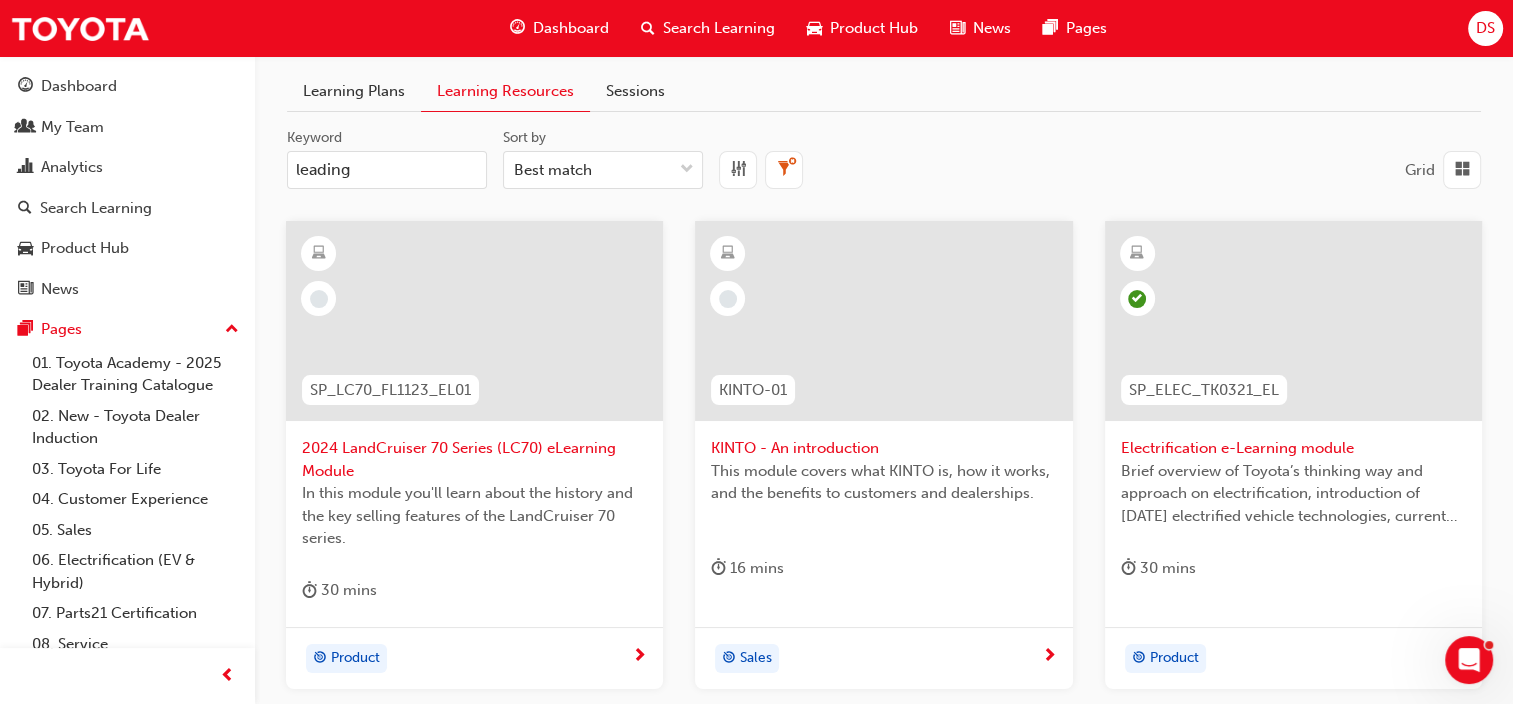 type on "leading" 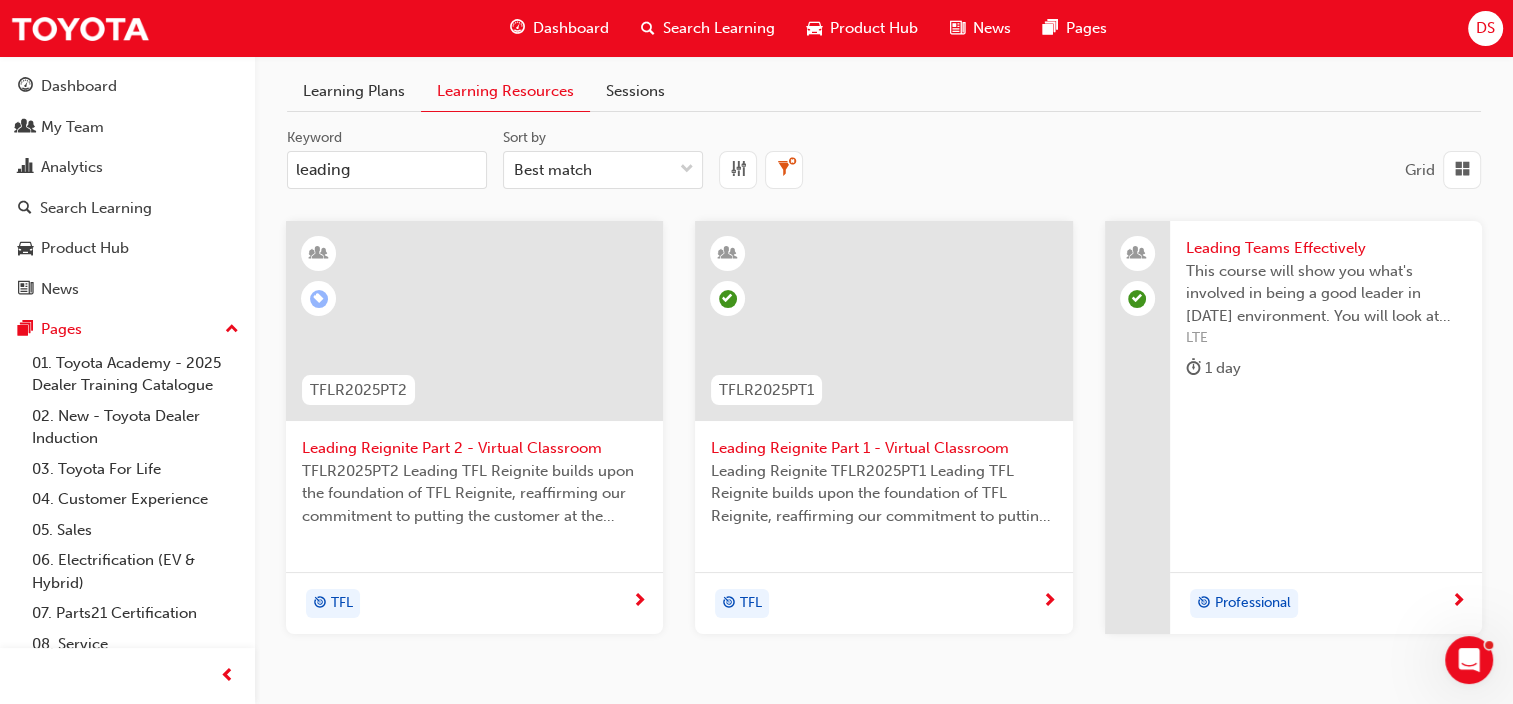 click on "Leading Reignite Part 2 - Virtual Classroom" at bounding box center (474, 448) 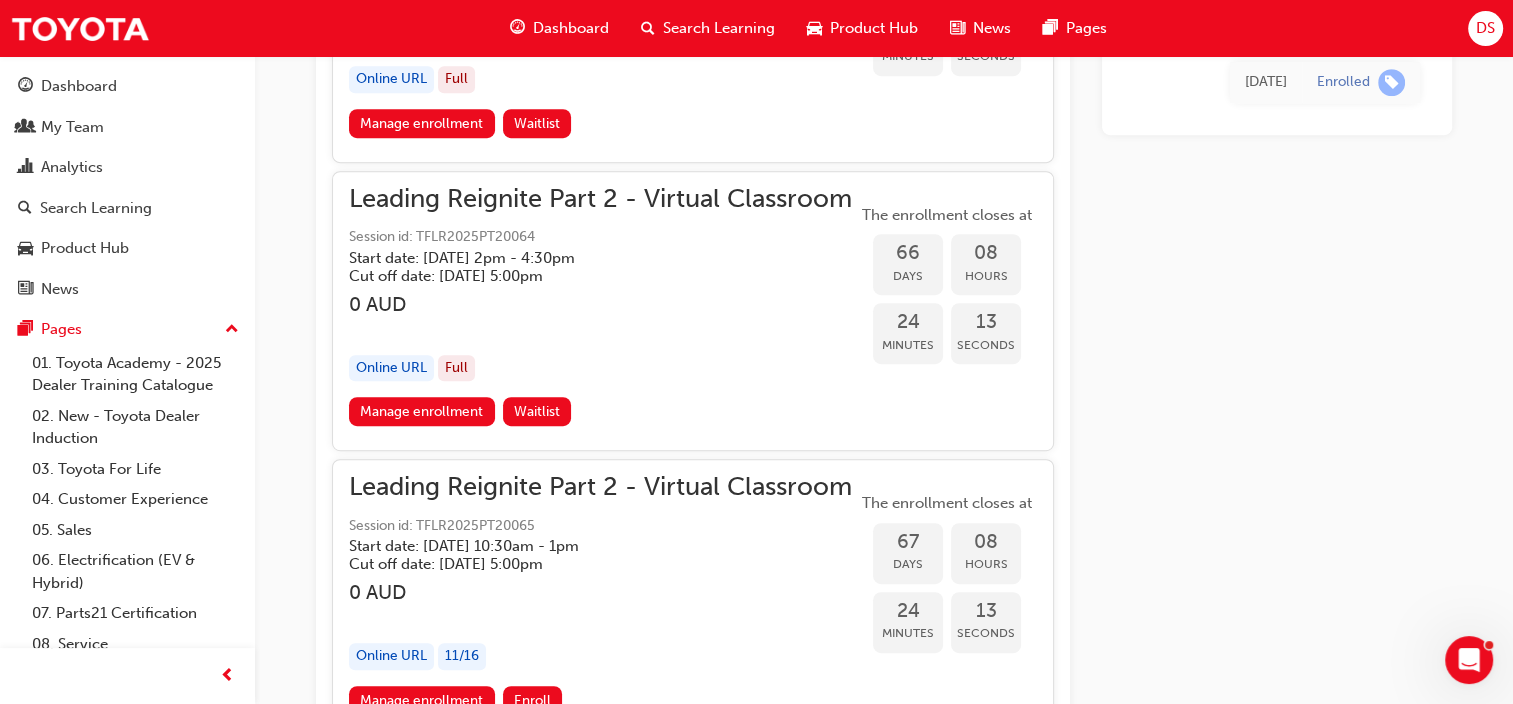 scroll, scrollTop: 16004, scrollLeft: 0, axis: vertical 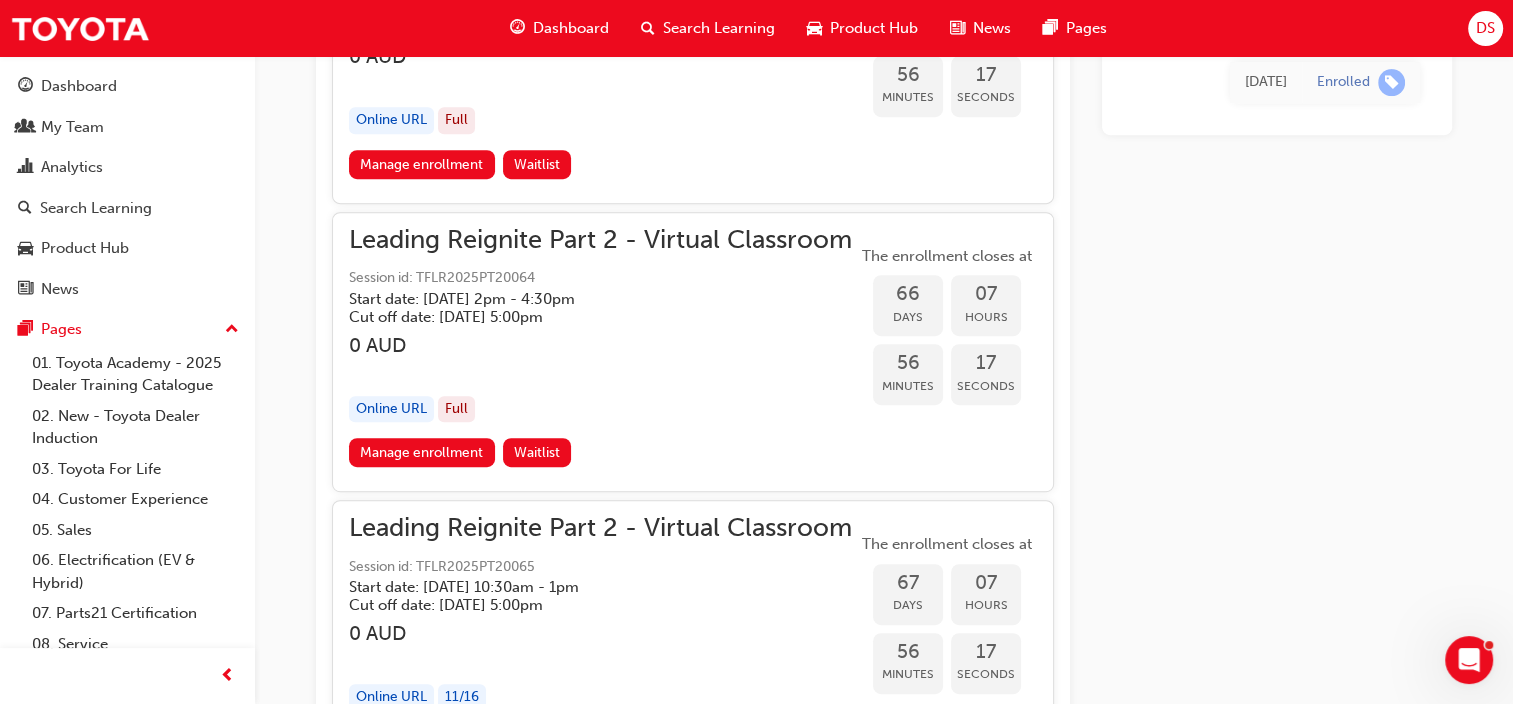 click on "Manage enrollment" at bounding box center [422, 741] 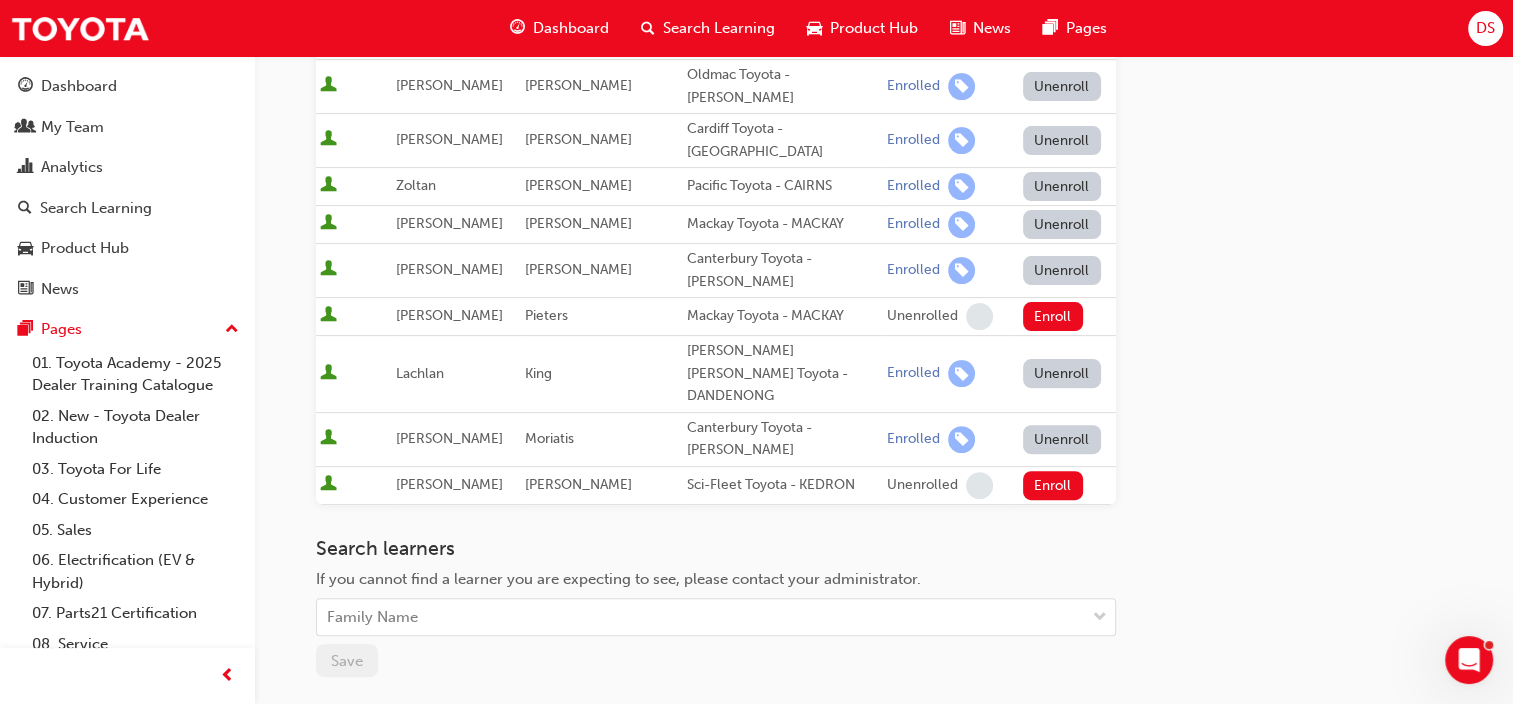 scroll, scrollTop: 600, scrollLeft: 0, axis: vertical 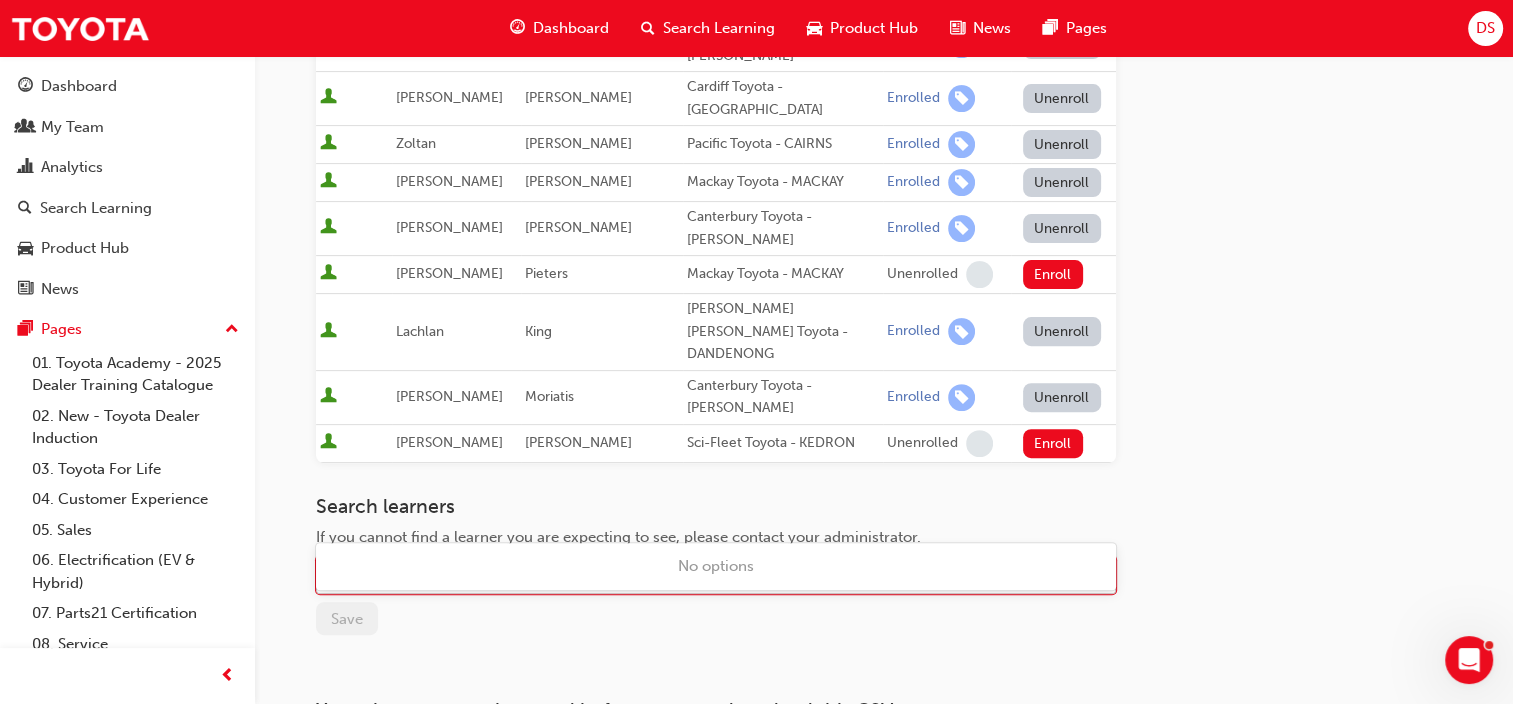 click on "Family Name" at bounding box center (372, 575) 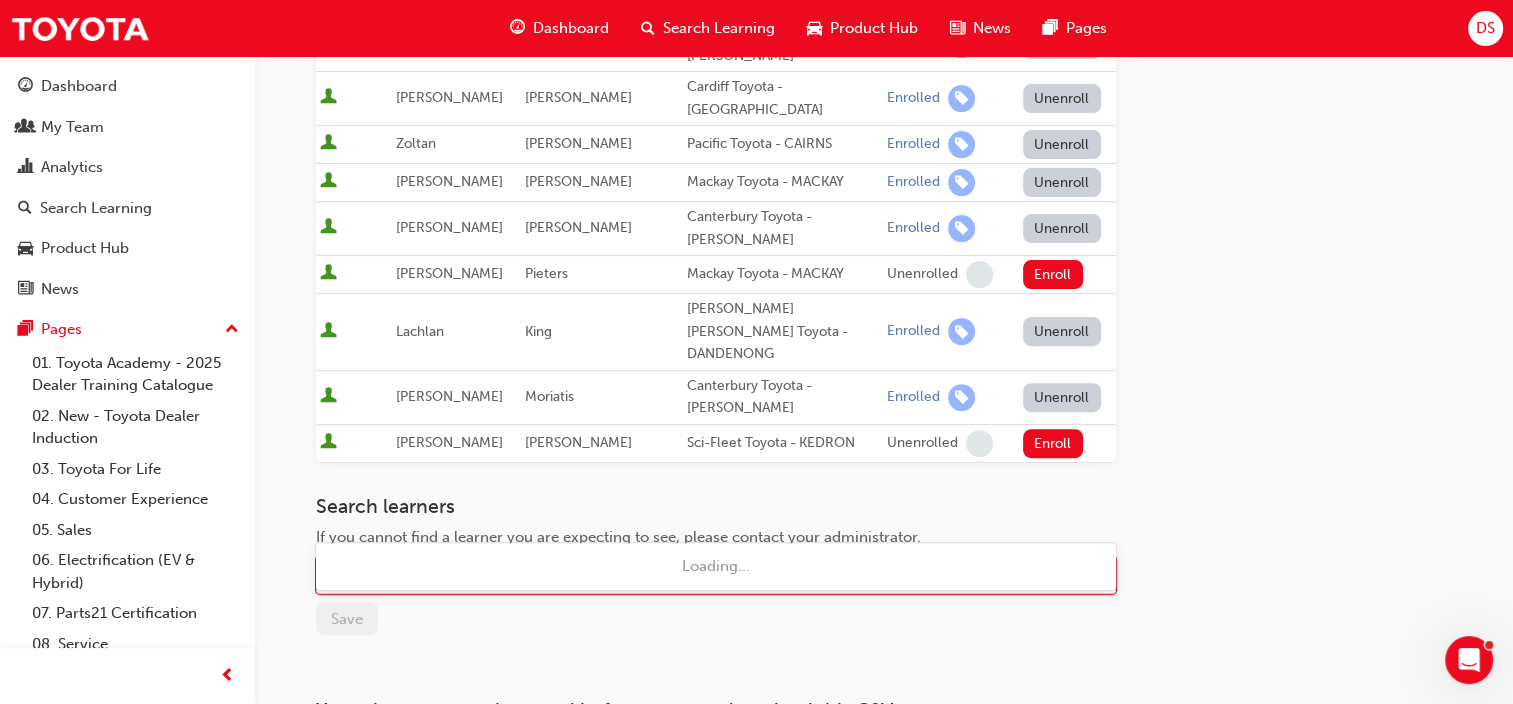 type on "[PERSON_NAME]" 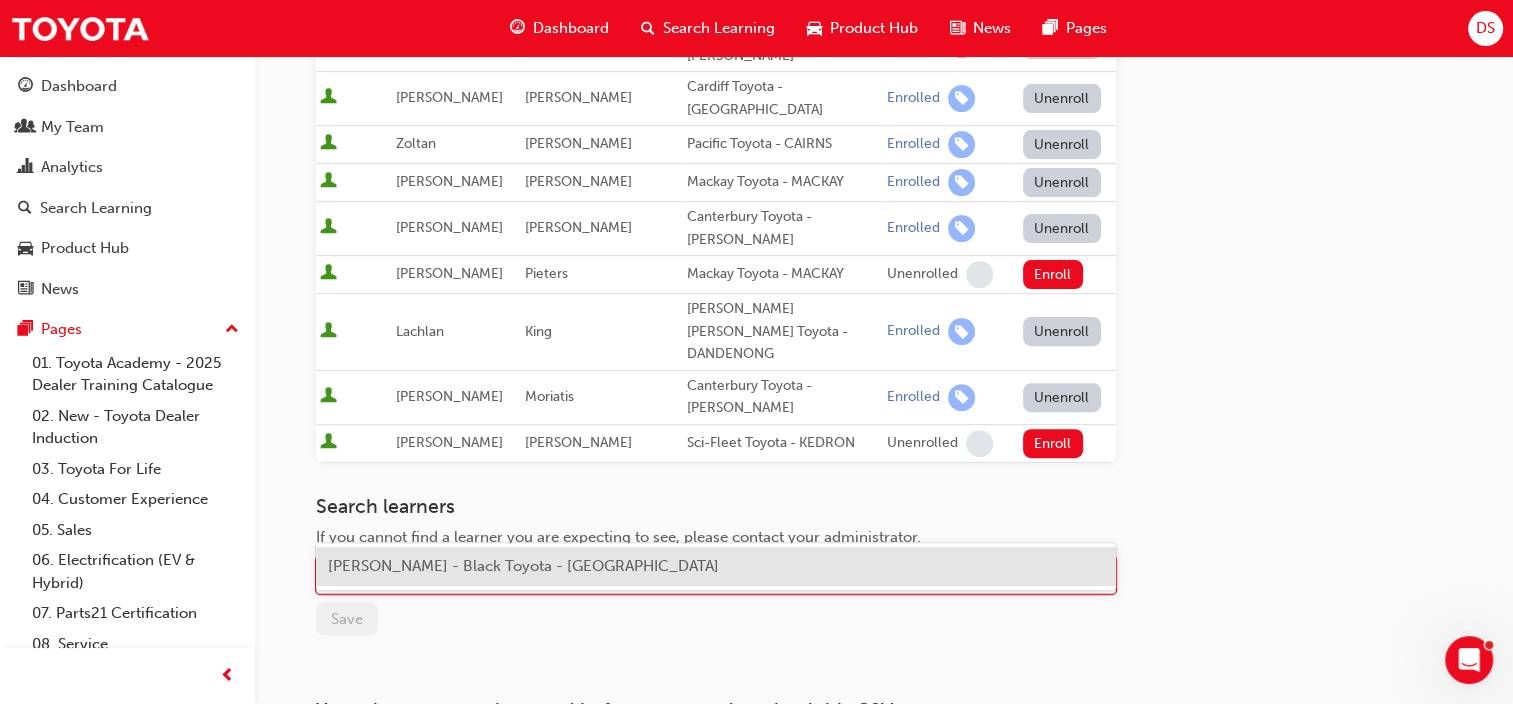 click on "[PERSON_NAME] - Black Toyota - [GEOGRAPHIC_DATA]" at bounding box center (716, 566) 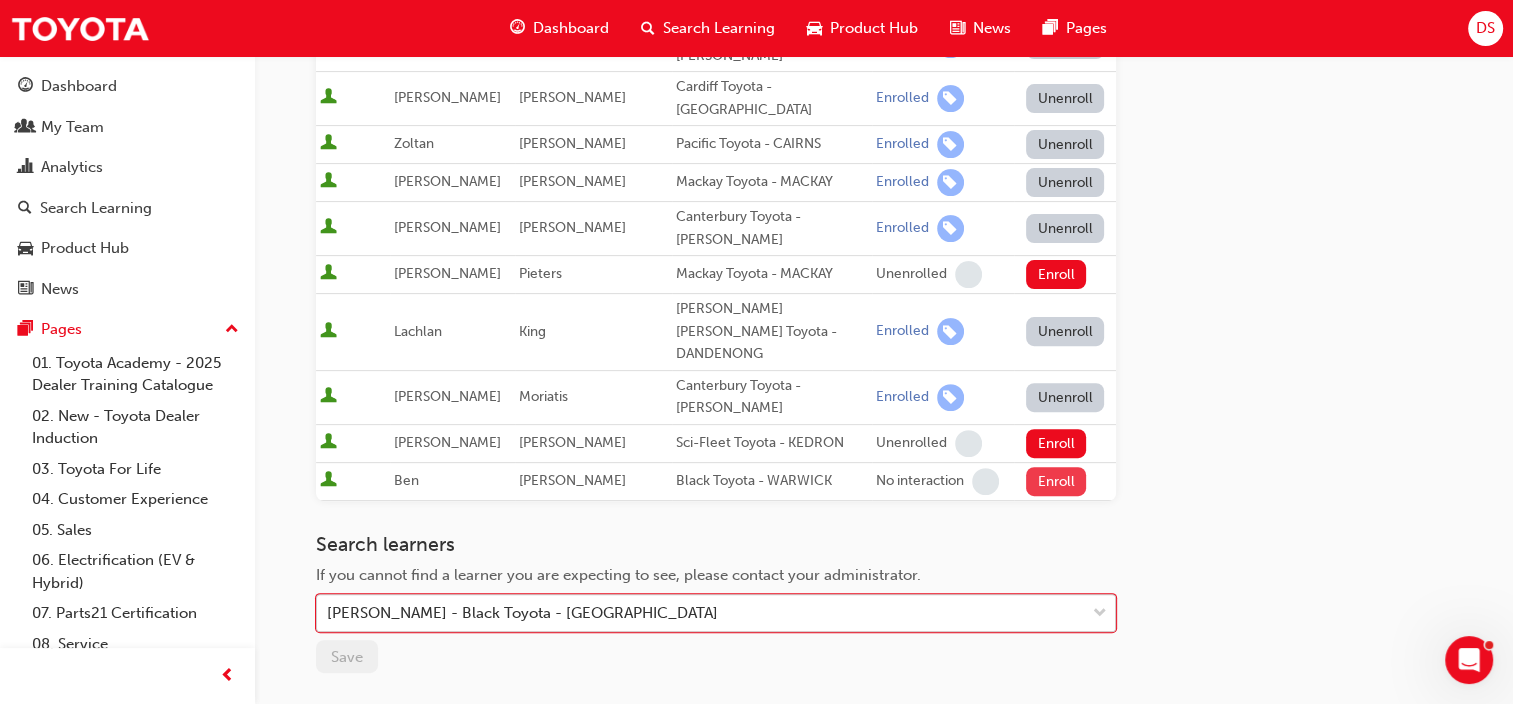 click on "Enroll" at bounding box center (1056, 481) 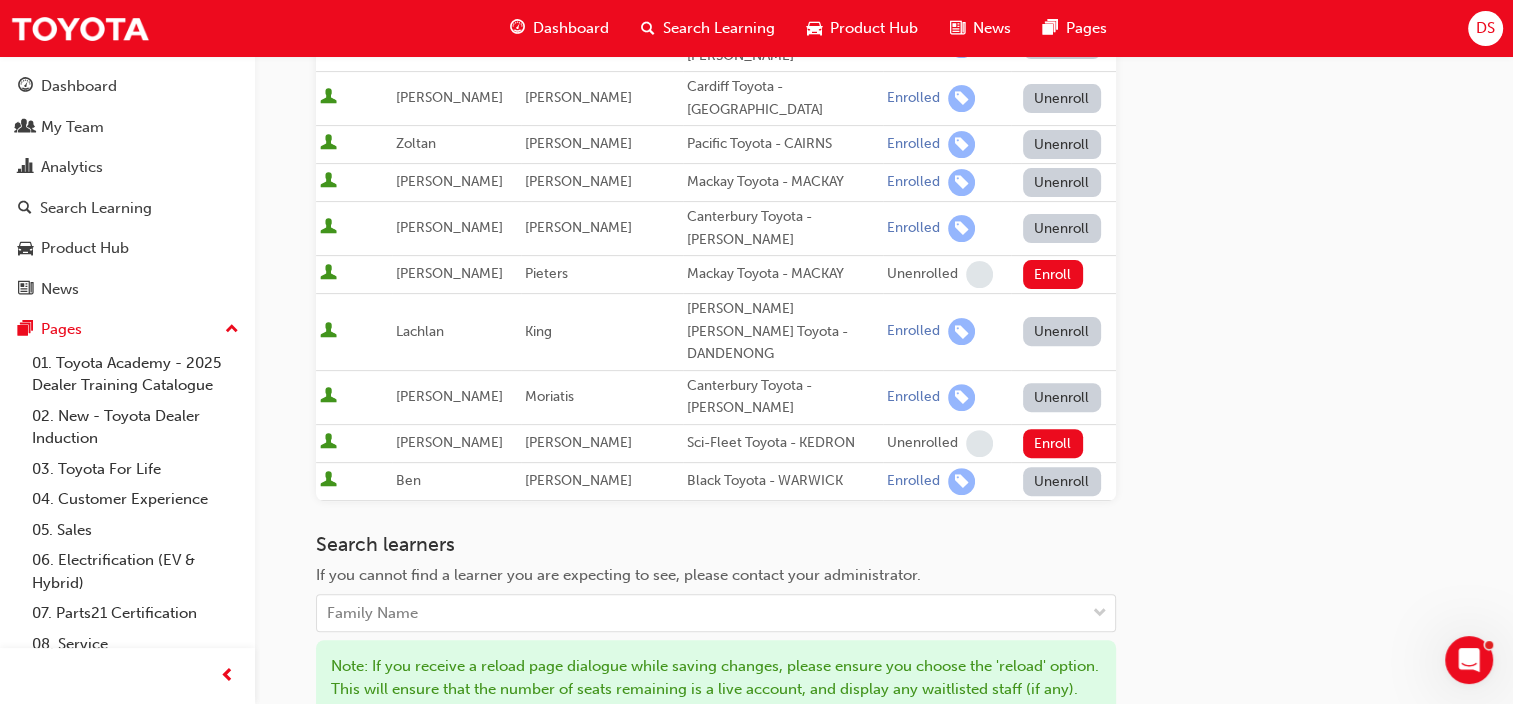 click on "Save" at bounding box center [347, 740] 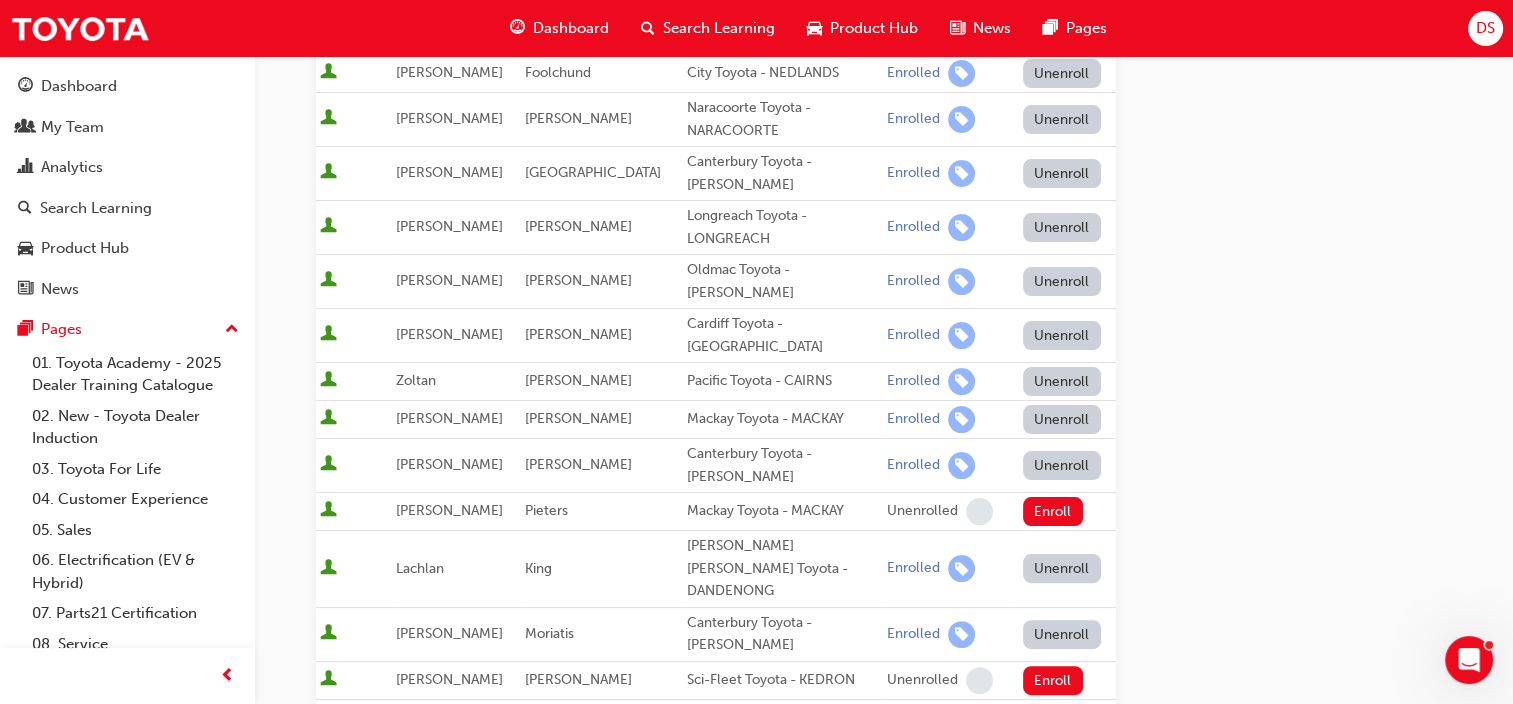 scroll, scrollTop: 0, scrollLeft: 0, axis: both 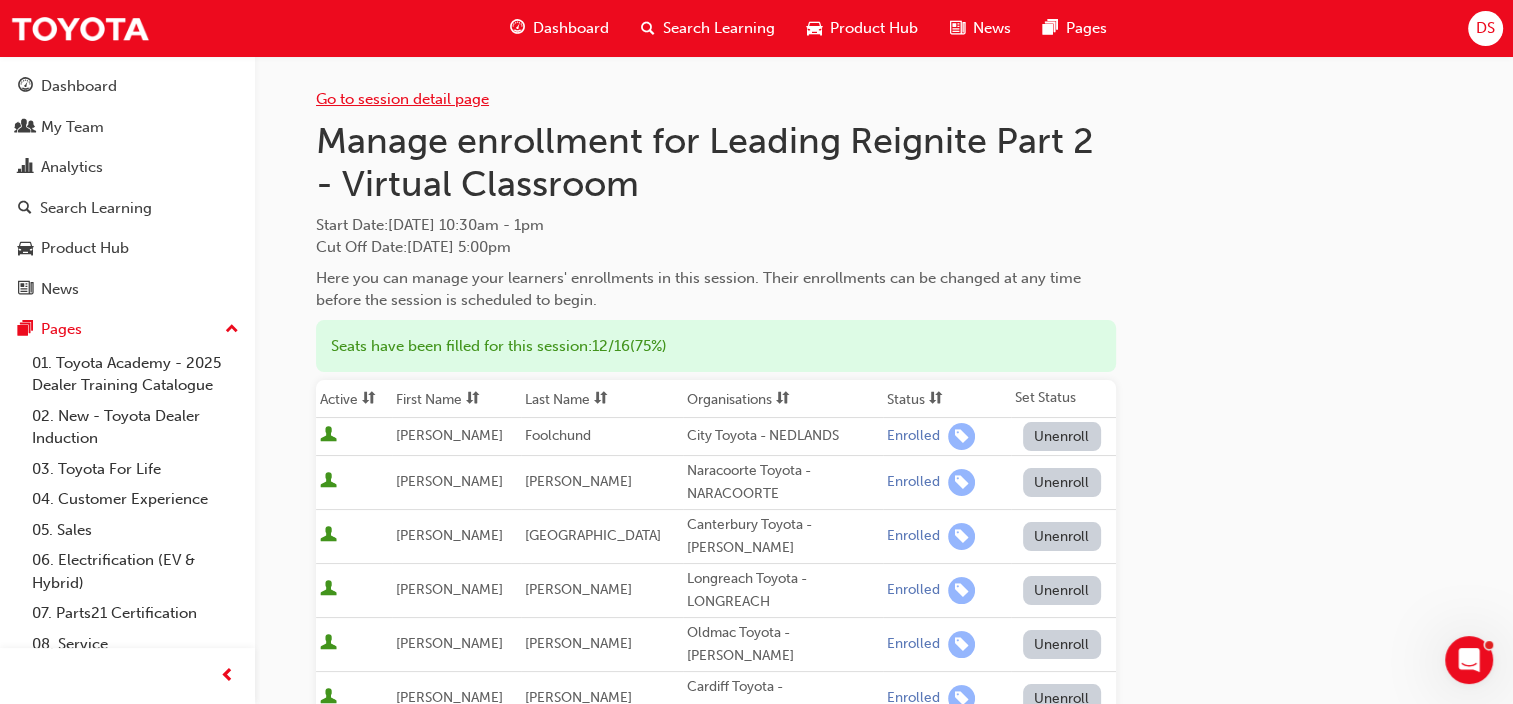 click on "Go to session detail page" at bounding box center [402, 99] 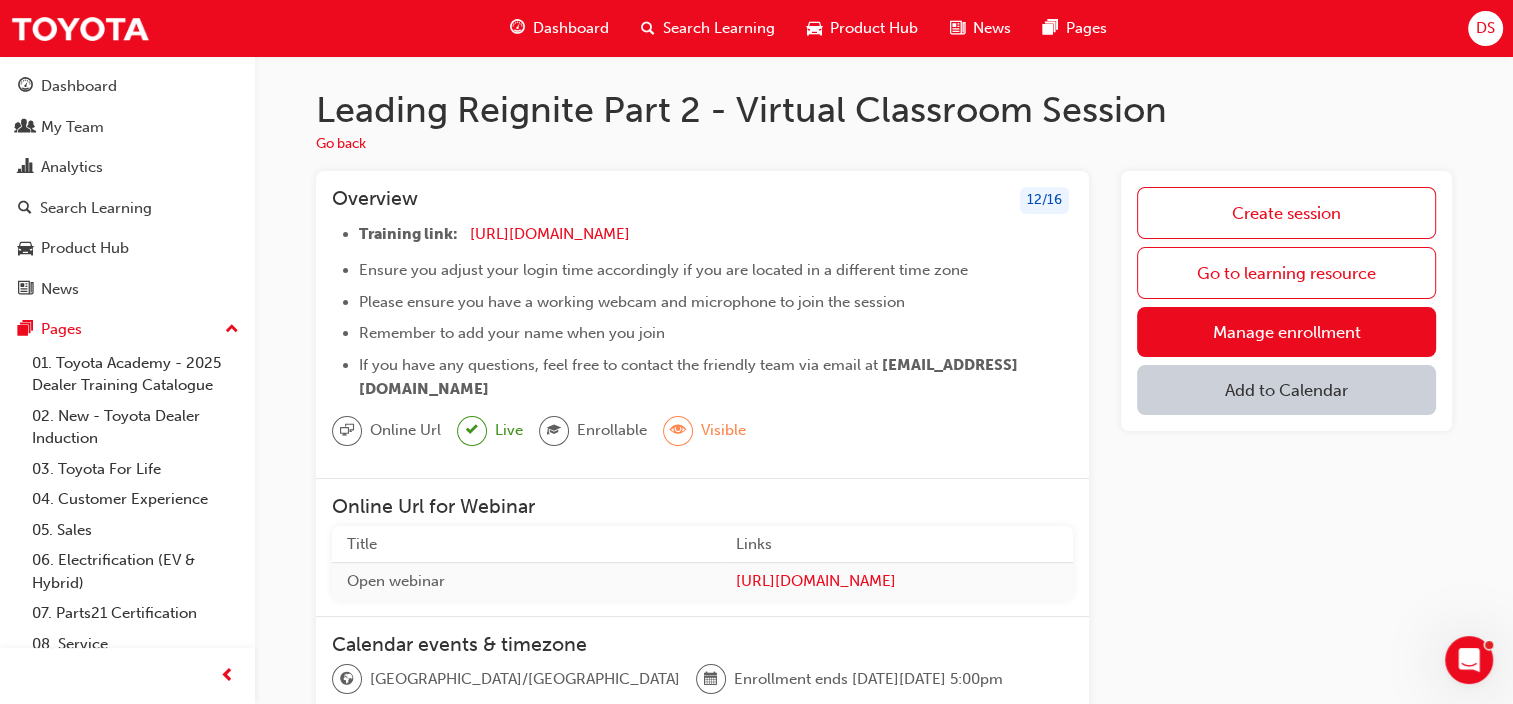 click on "Add to Calendar" at bounding box center (1286, 390) 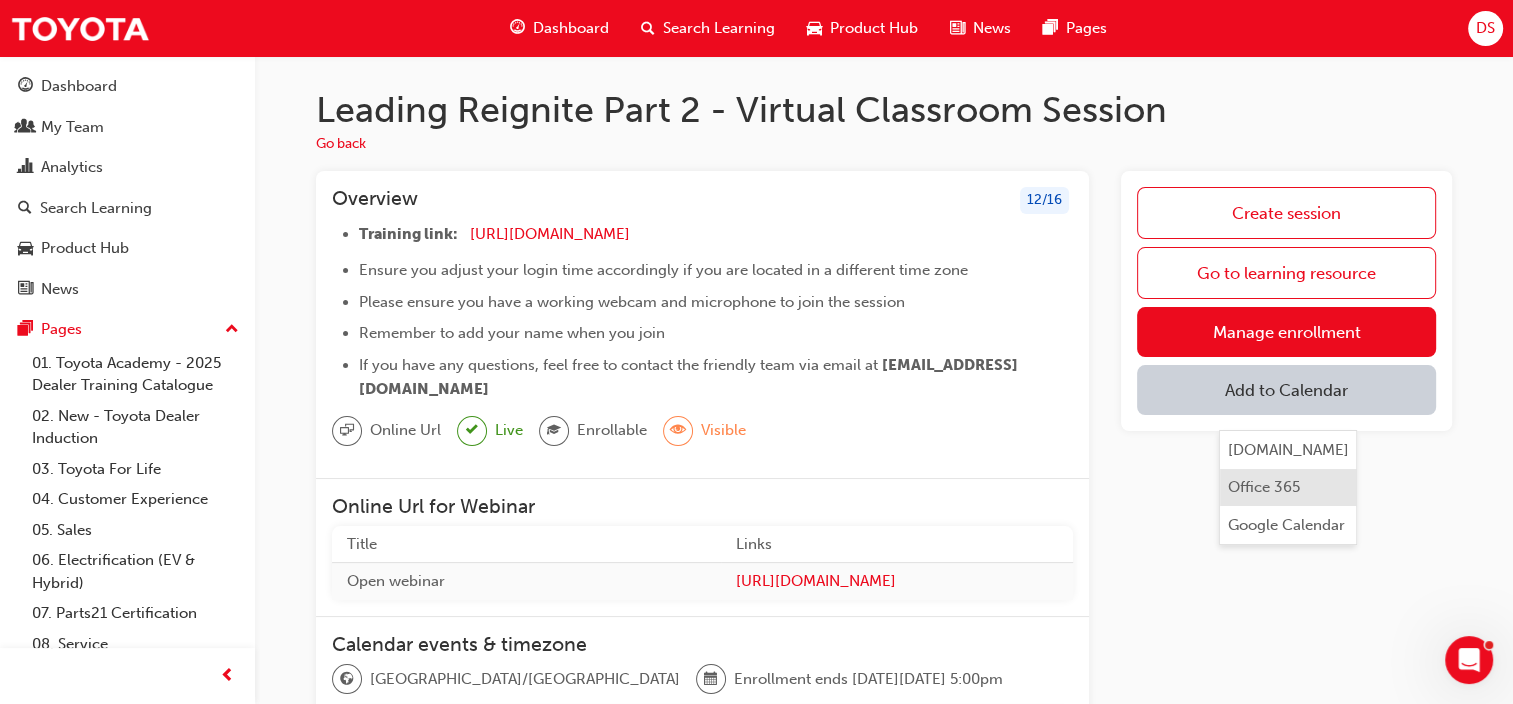 click on "Office 365" at bounding box center [1264, 487] 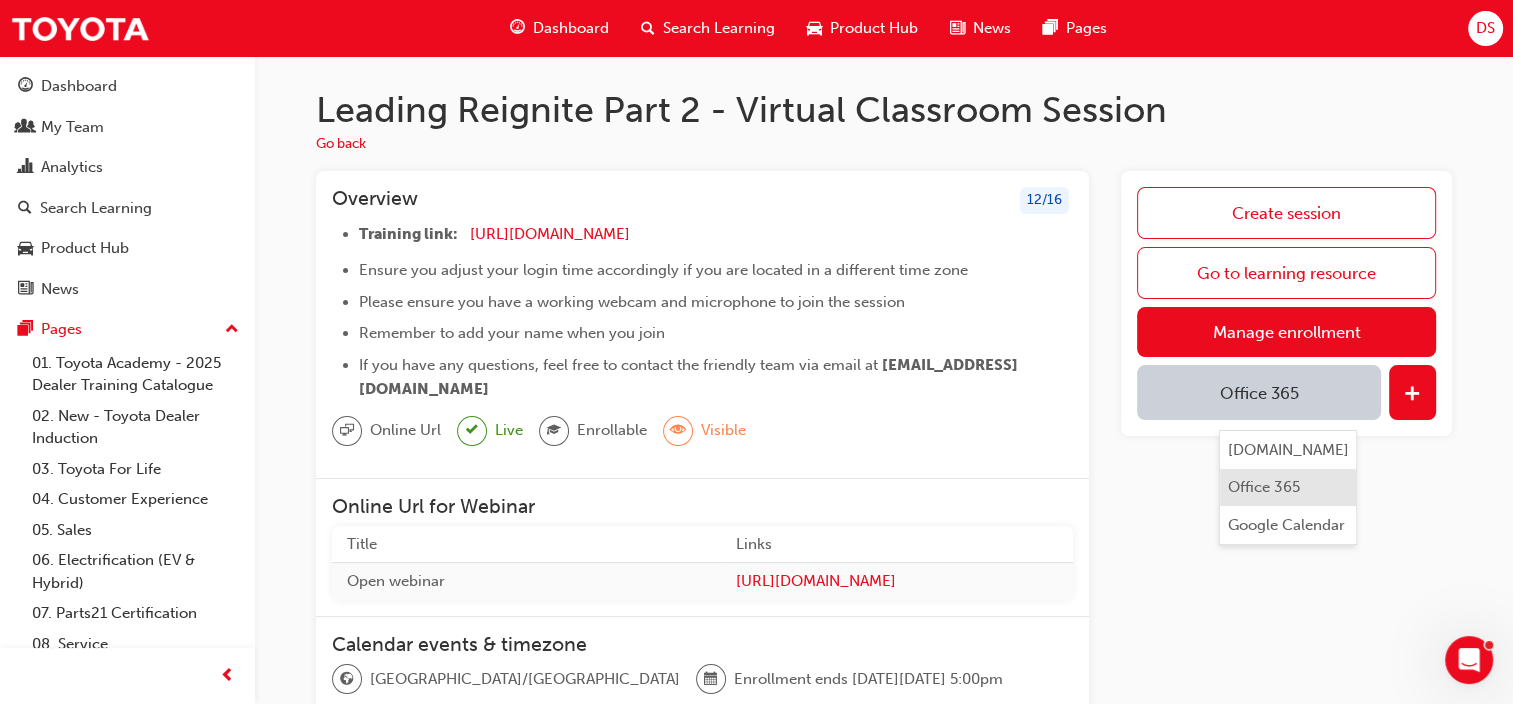 click on "Office 365" at bounding box center (1264, 487) 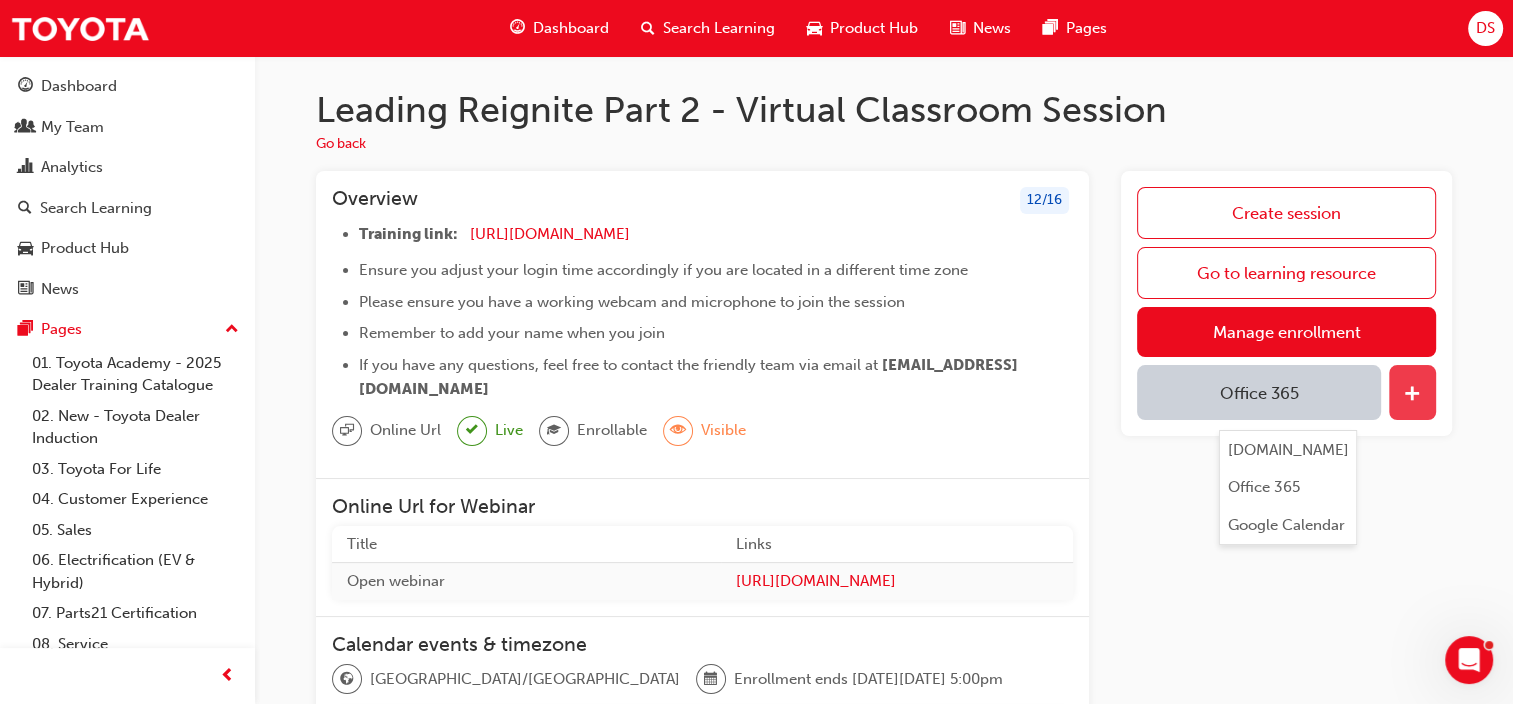 click at bounding box center [1412, 392] 